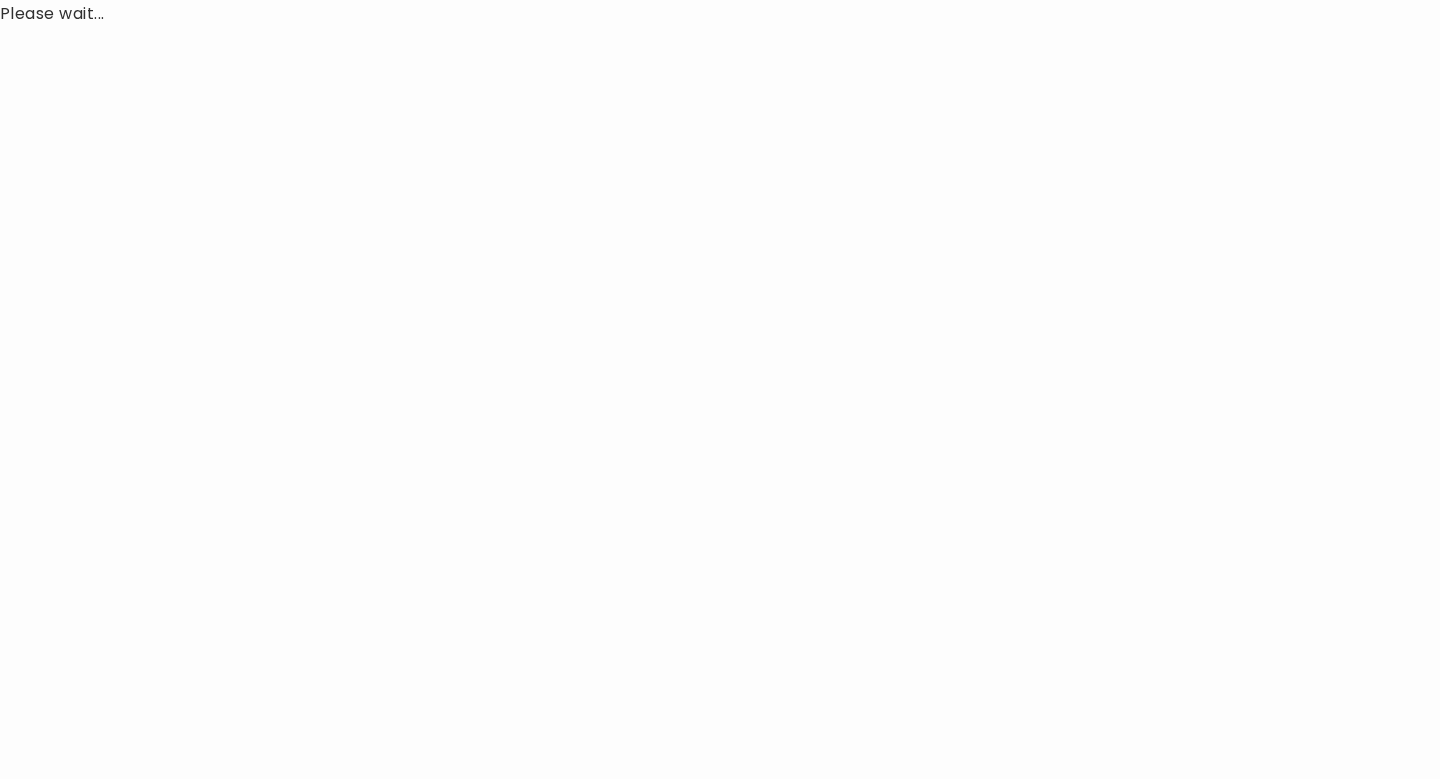scroll, scrollTop: 0, scrollLeft: 0, axis: both 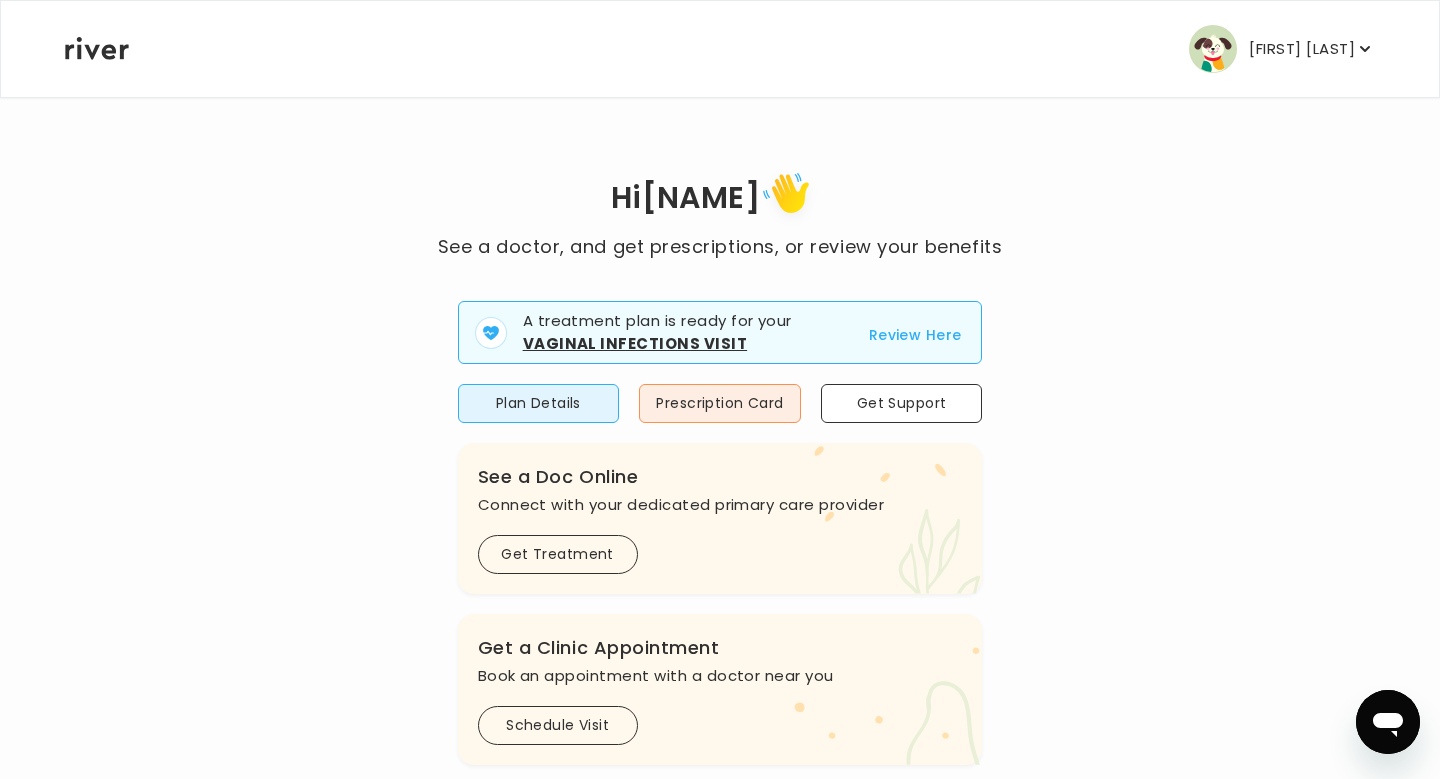 click on "Review Here" at bounding box center (915, 335) 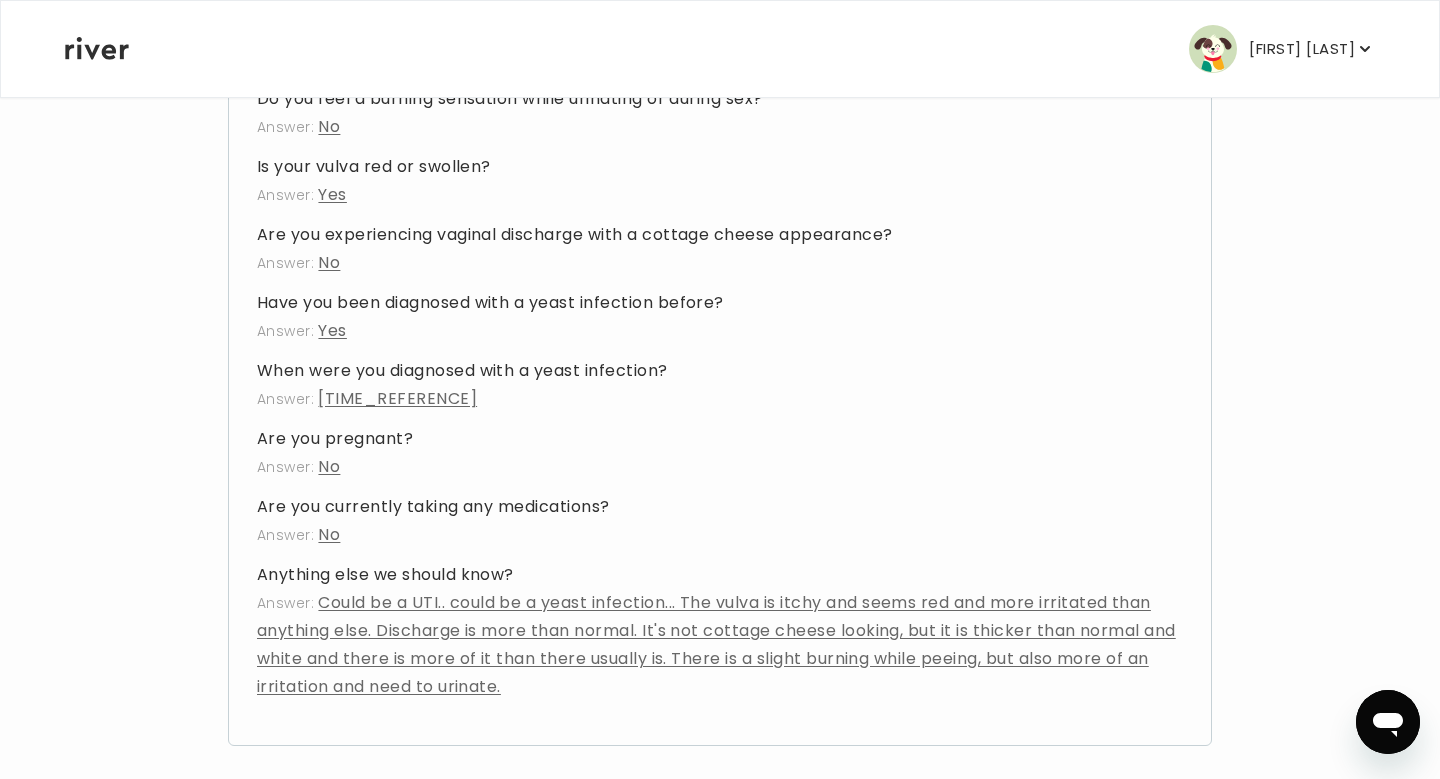 scroll, scrollTop: 1546, scrollLeft: 0, axis: vertical 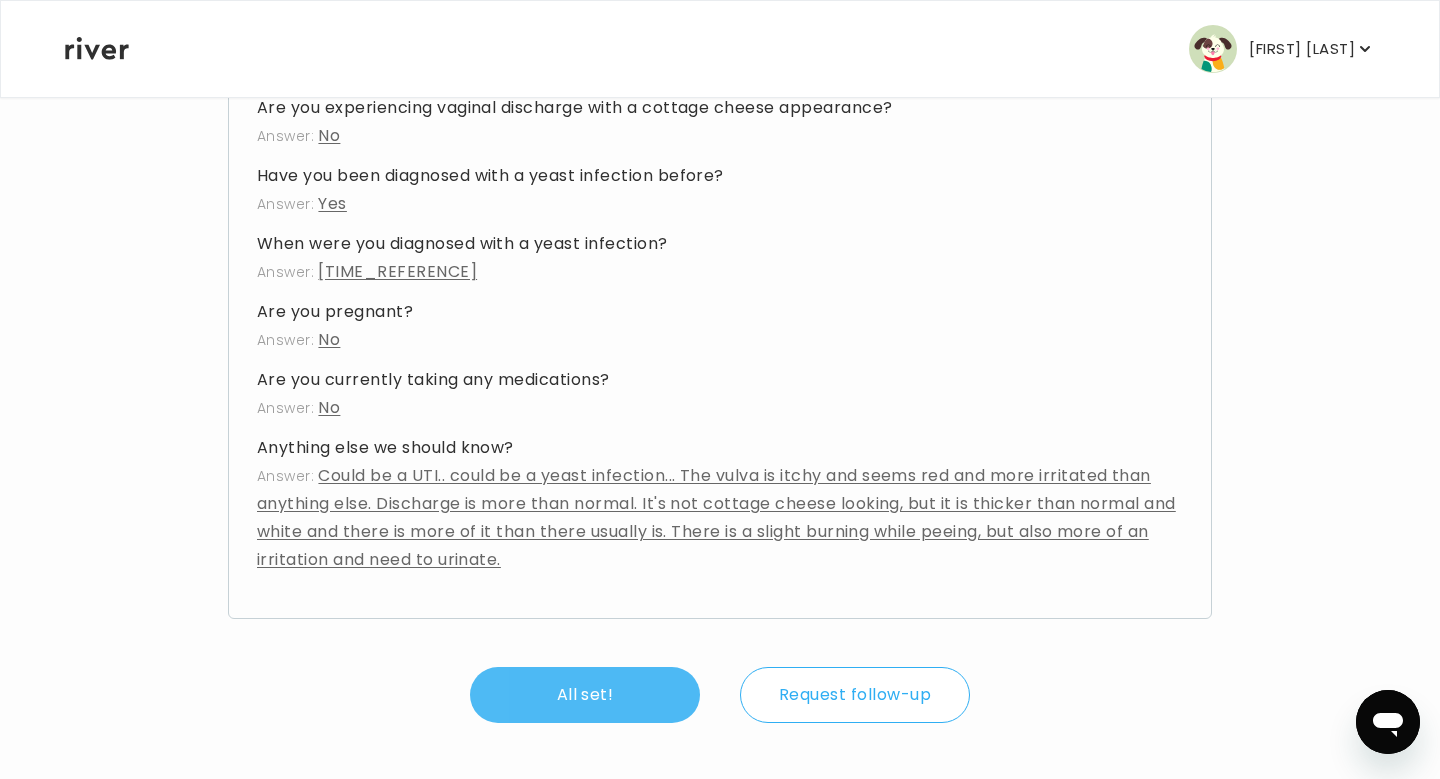 click on "All set!" at bounding box center (585, 695) 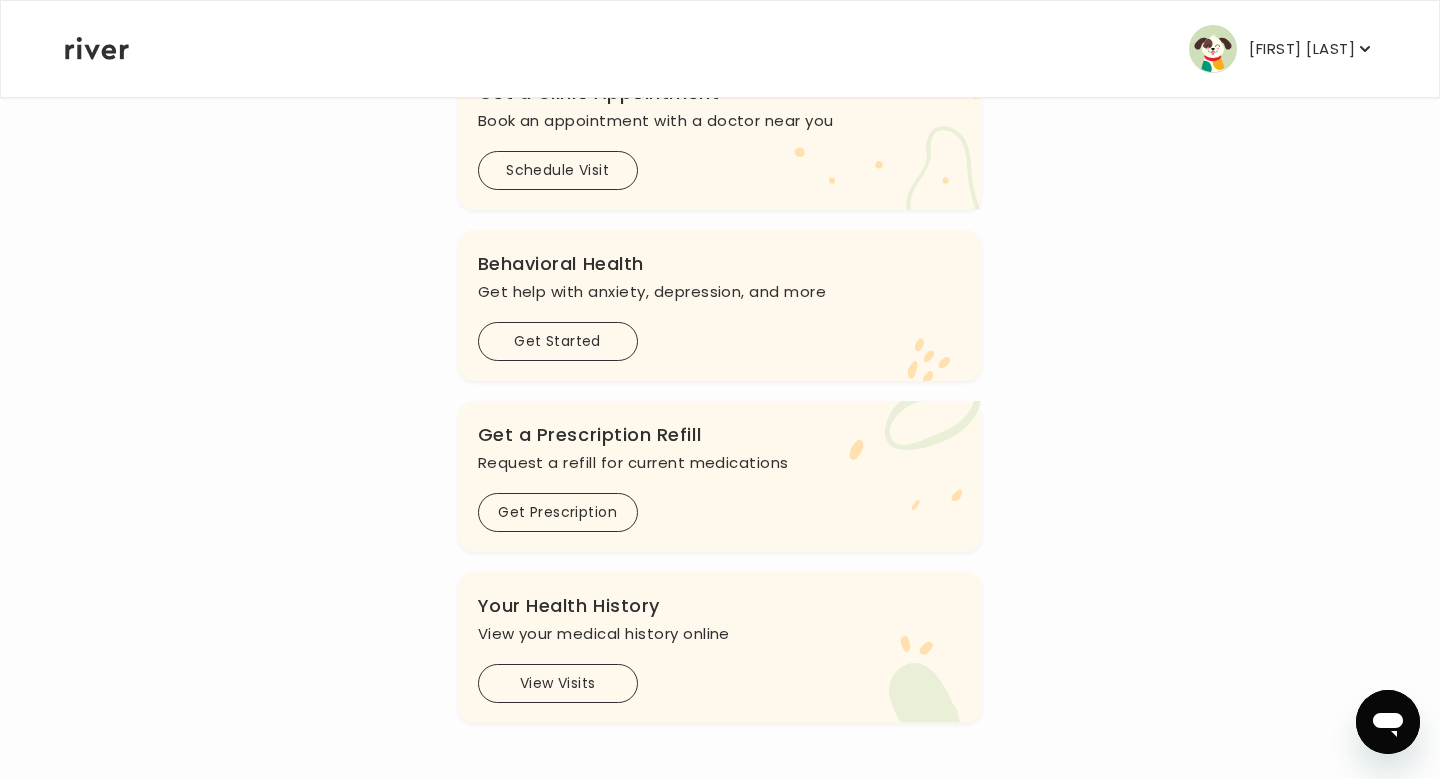 scroll, scrollTop: 0, scrollLeft: 0, axis: both 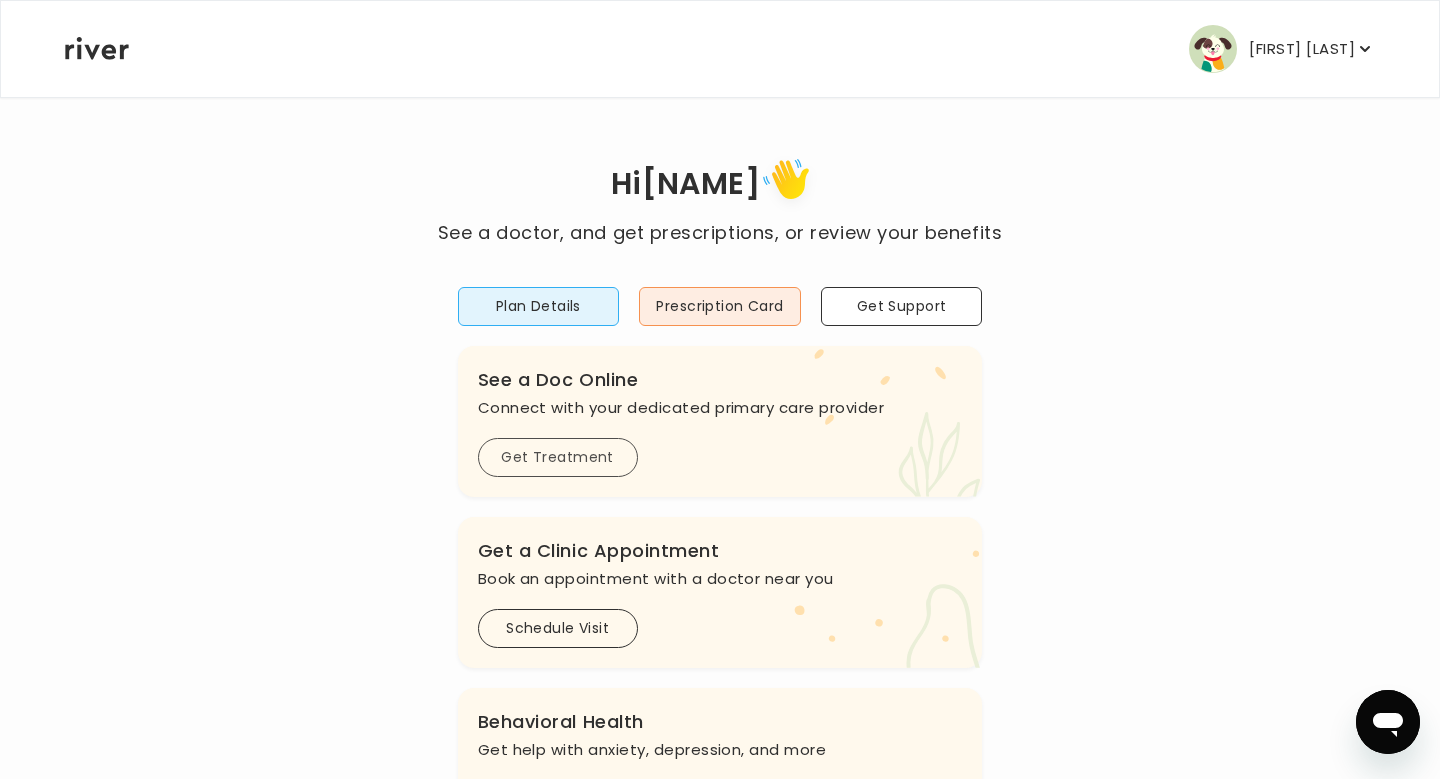 click on "Get Treatment" at bounding box center (558, 457) 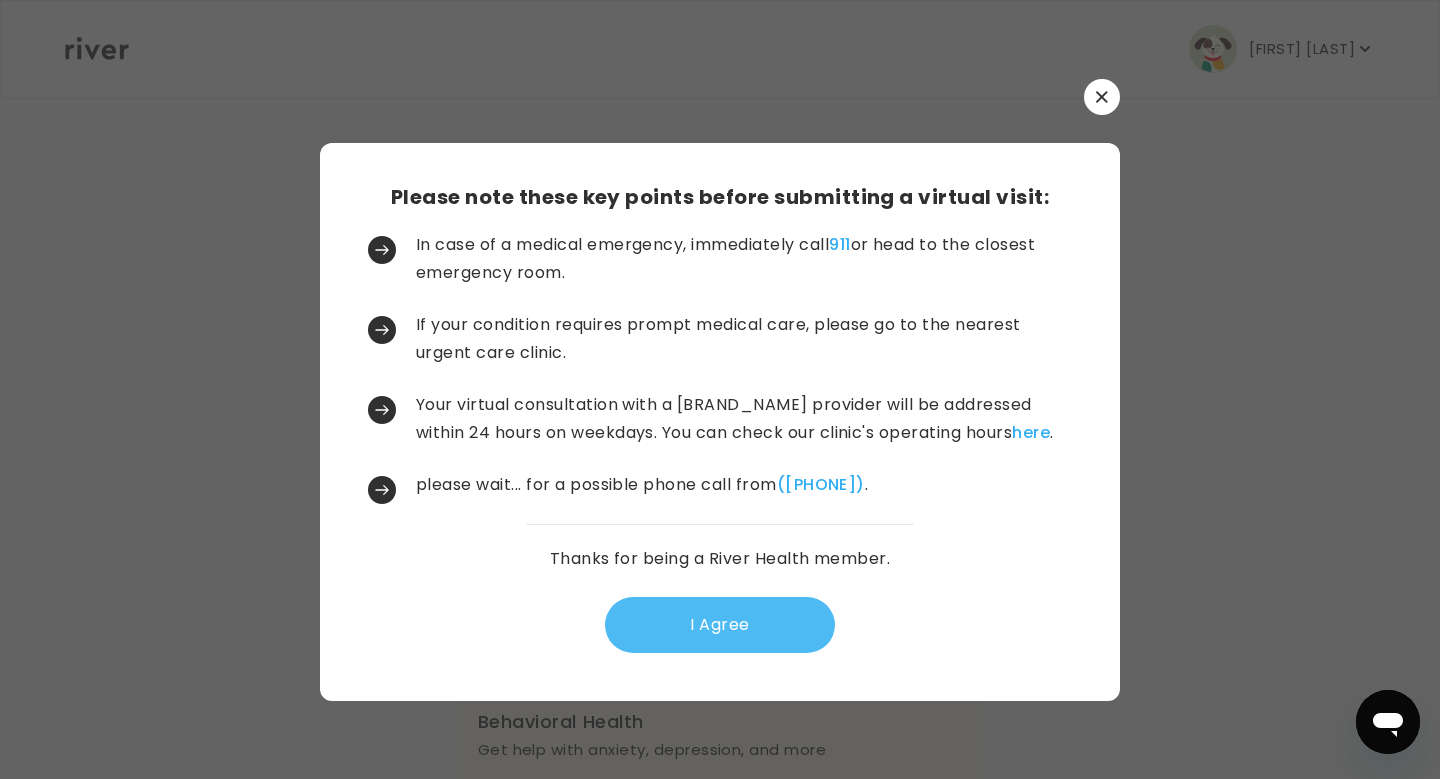 click on "I Agree" at bounding box center (720, 625) 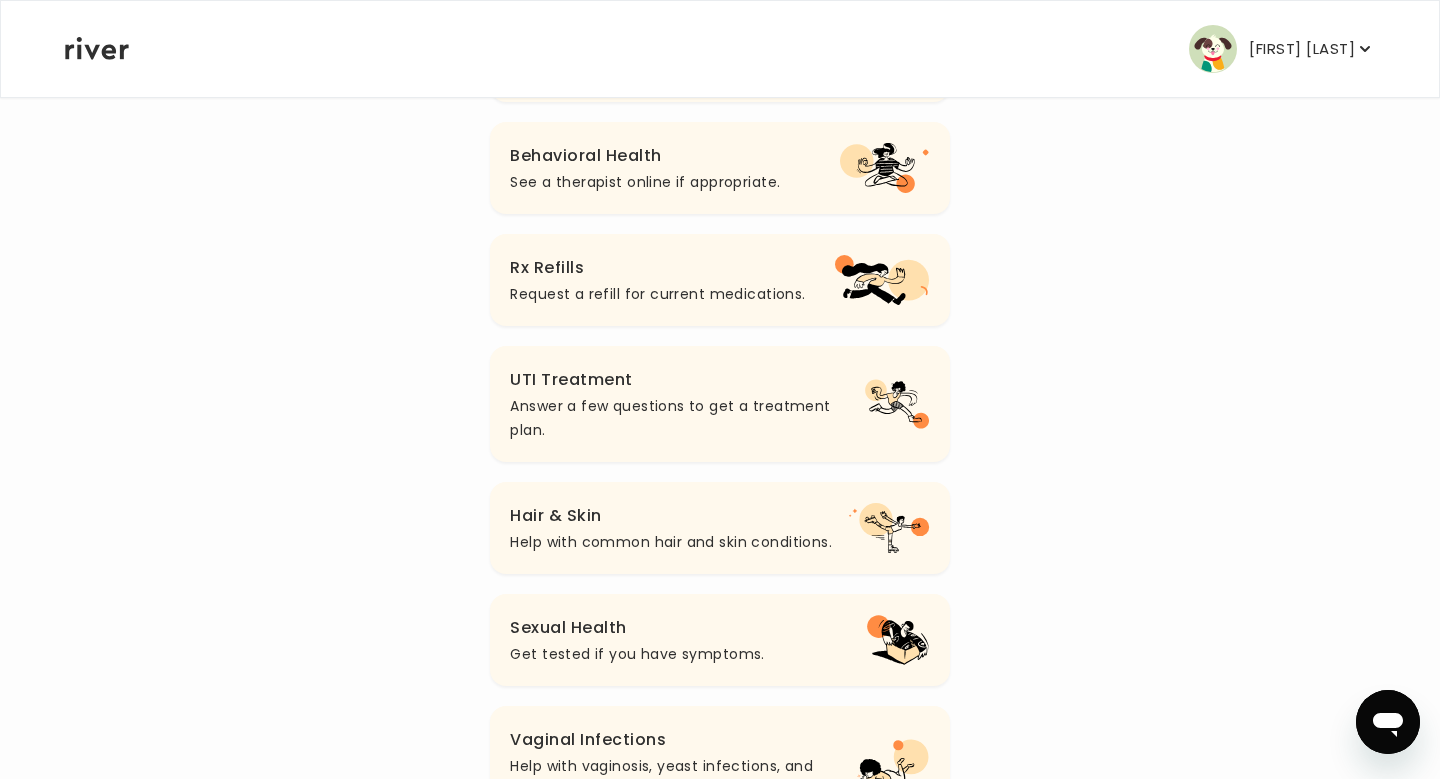 scroll, scrollTop: 0, scrollLeft: 0, axis: both 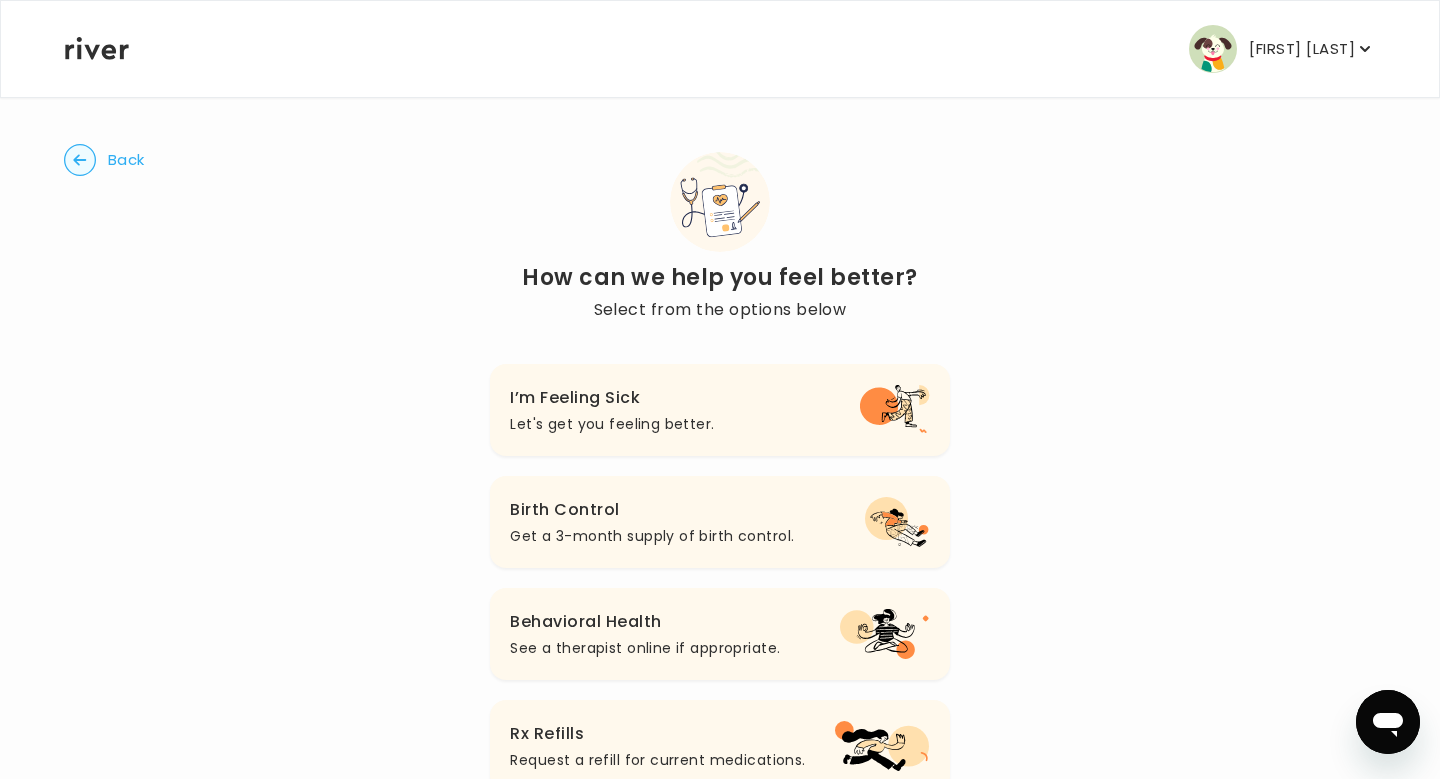 click 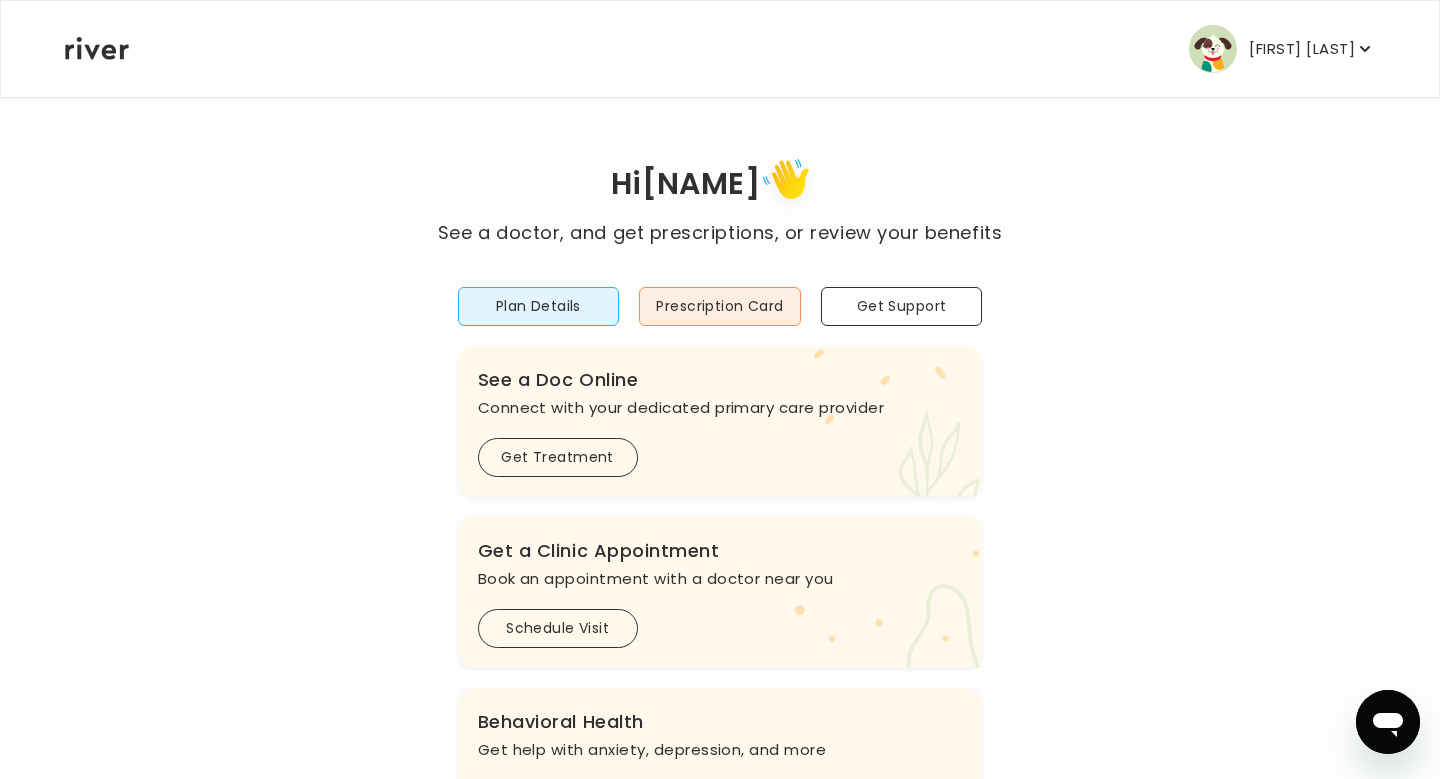 scroll, scrollTop: 463, scrollLeft: 0, axis: vertical 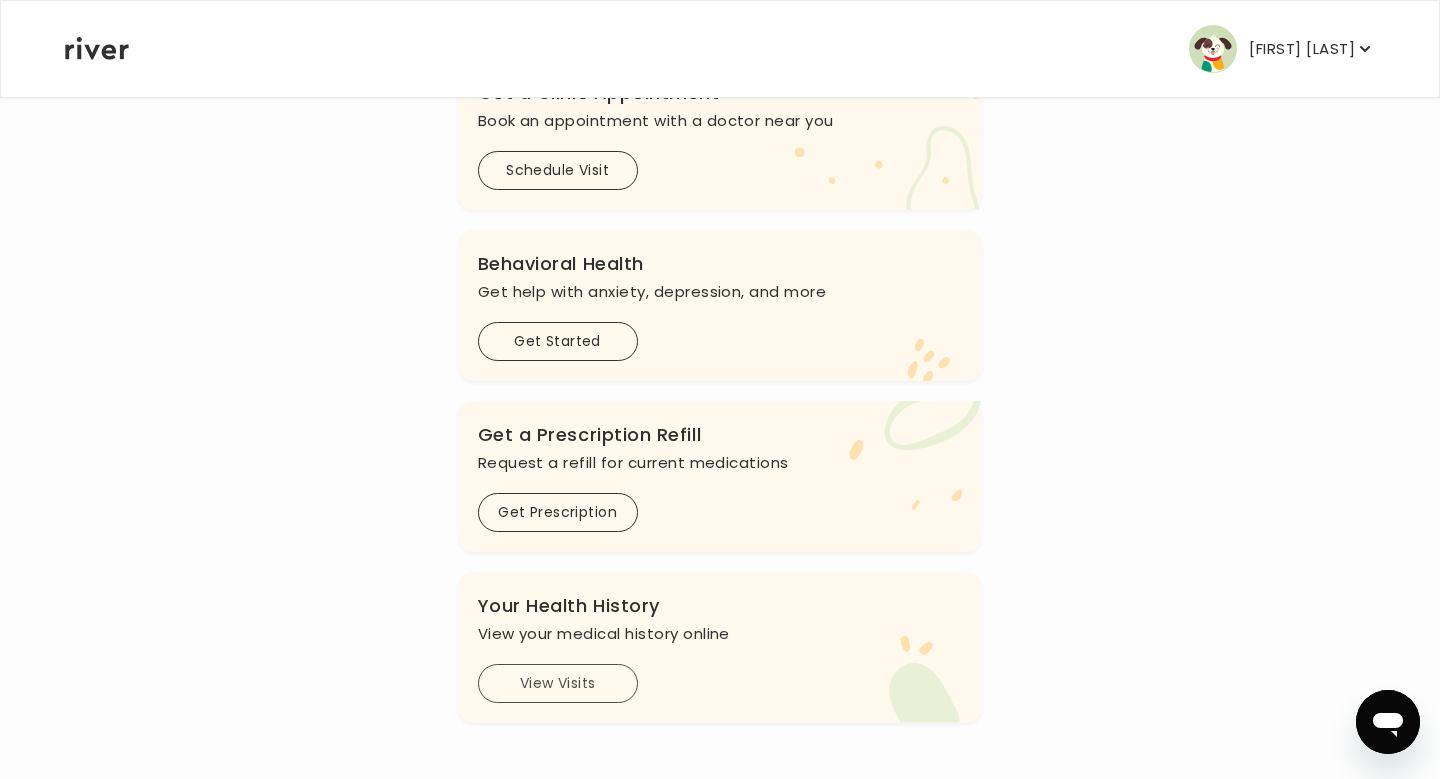 click on "View Visits" at bounding box center (558, 683) 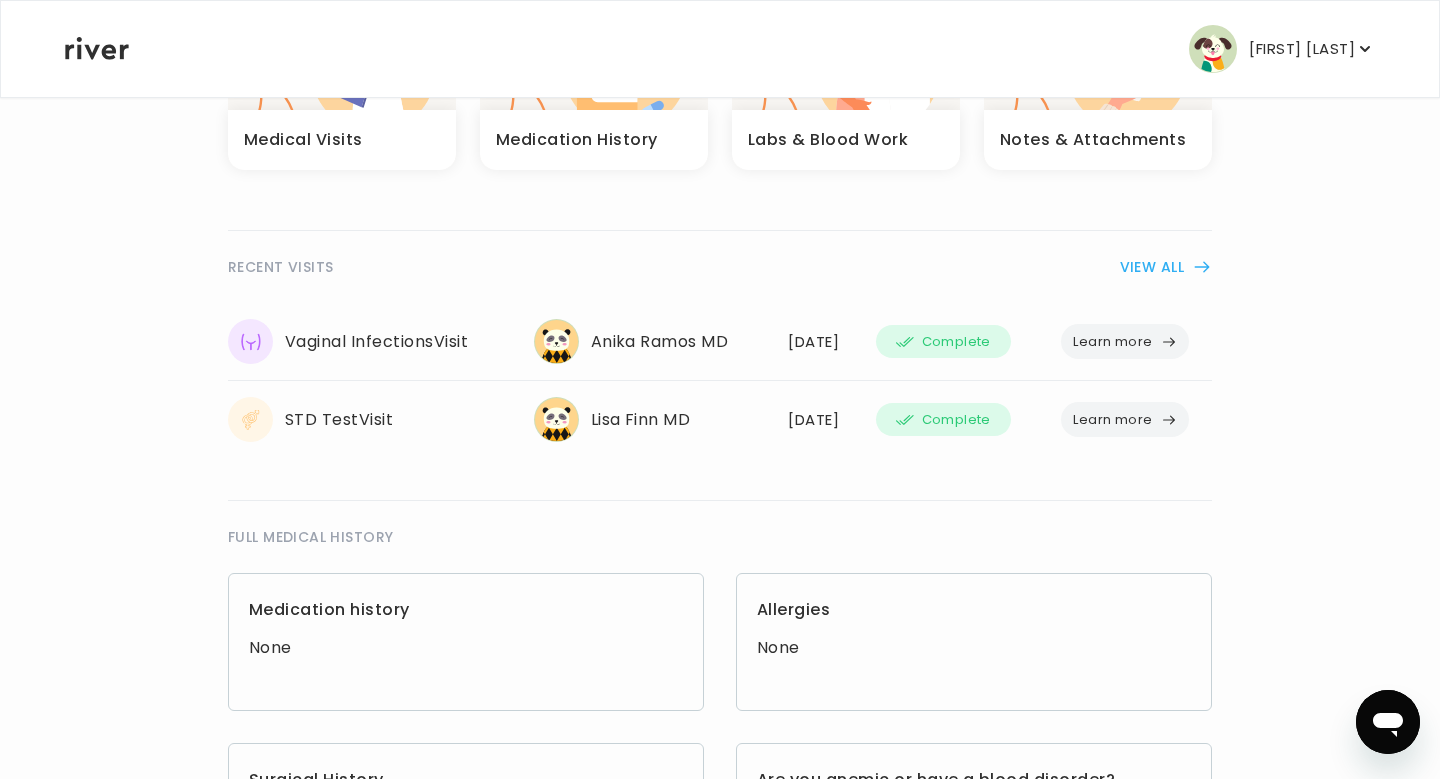 scroll, scrollTop: 228, scrollLeft: 0, axis: vertical 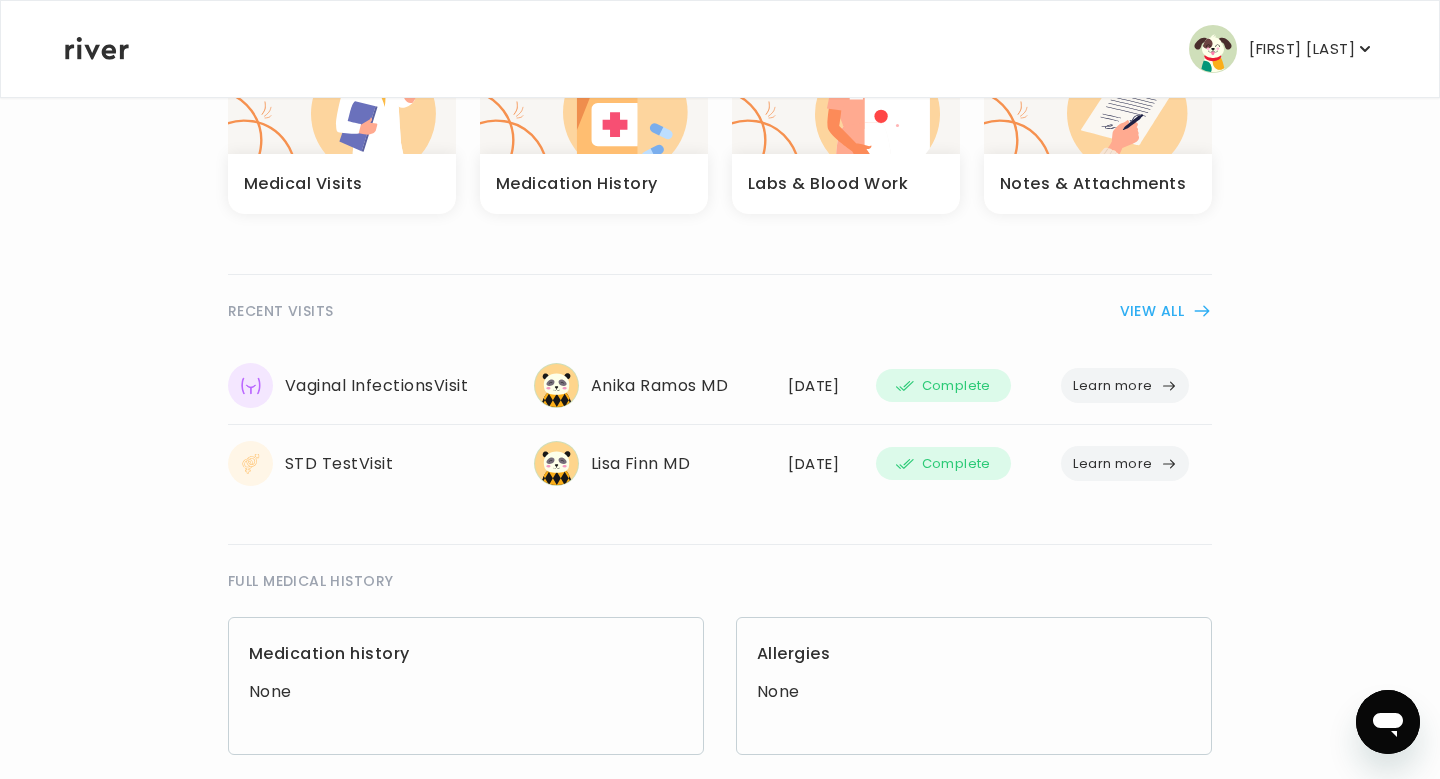 click on "Learn more" at bounding box center [1125, 385] 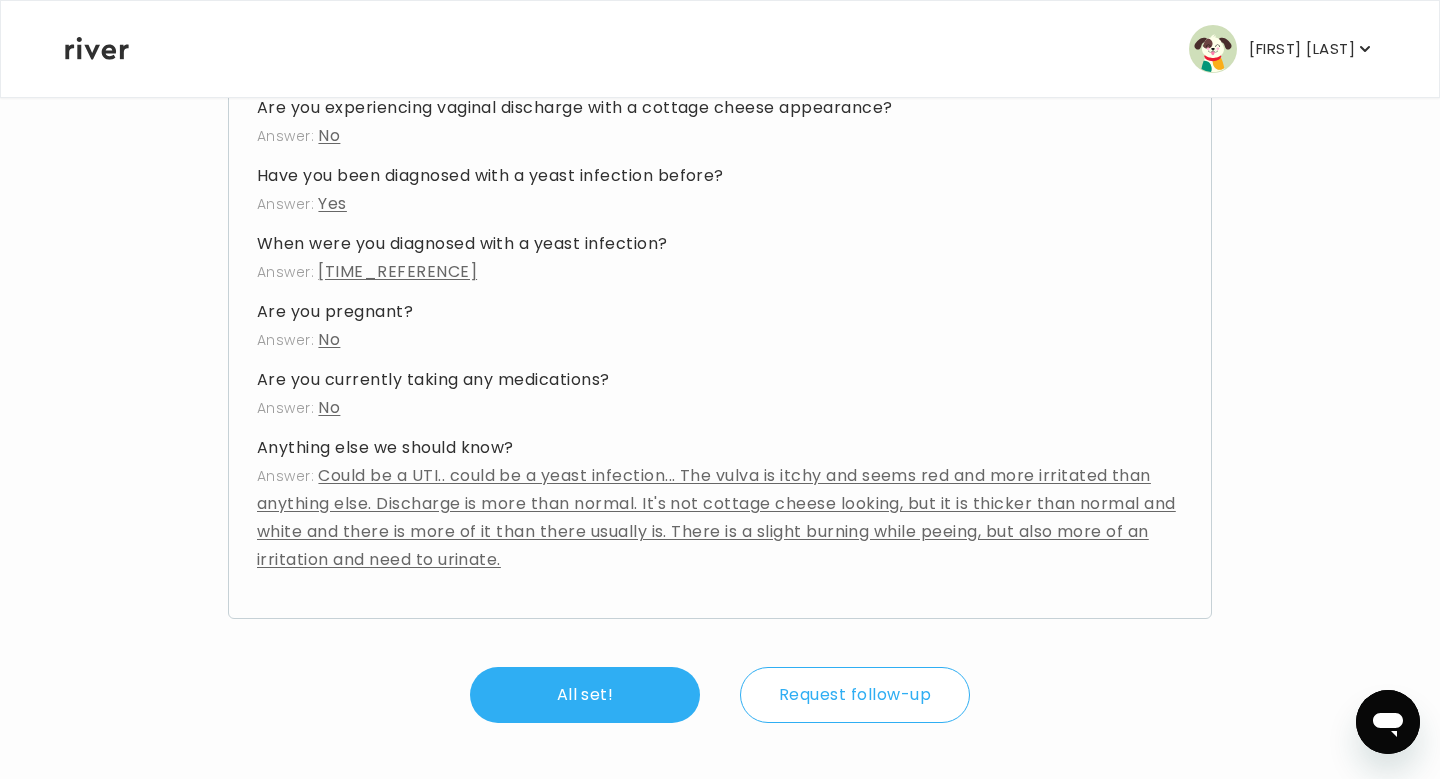 scroll, scrollTop: 1546, scrollLeft: 0, axis: vertical 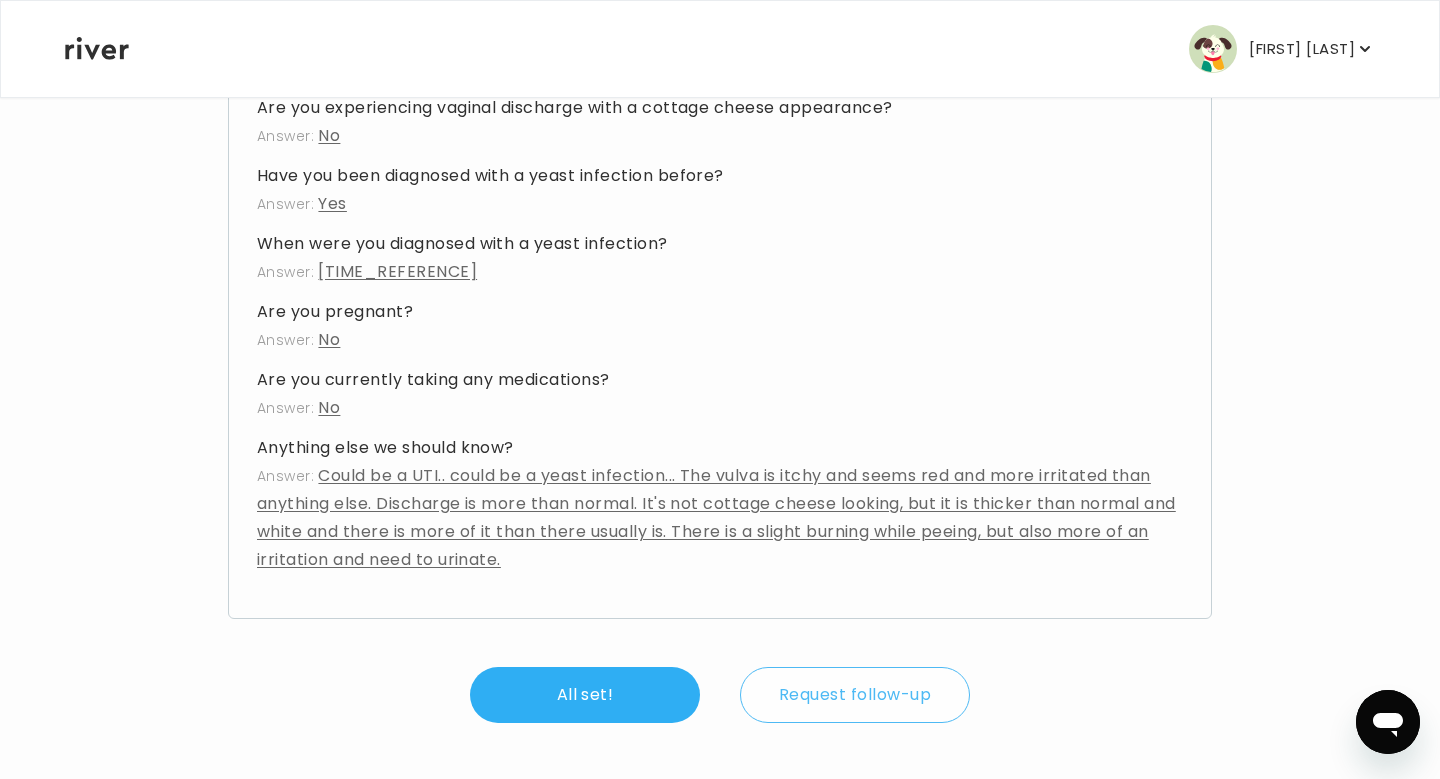click on "Request follow-up" at bounding box center [855, 695] 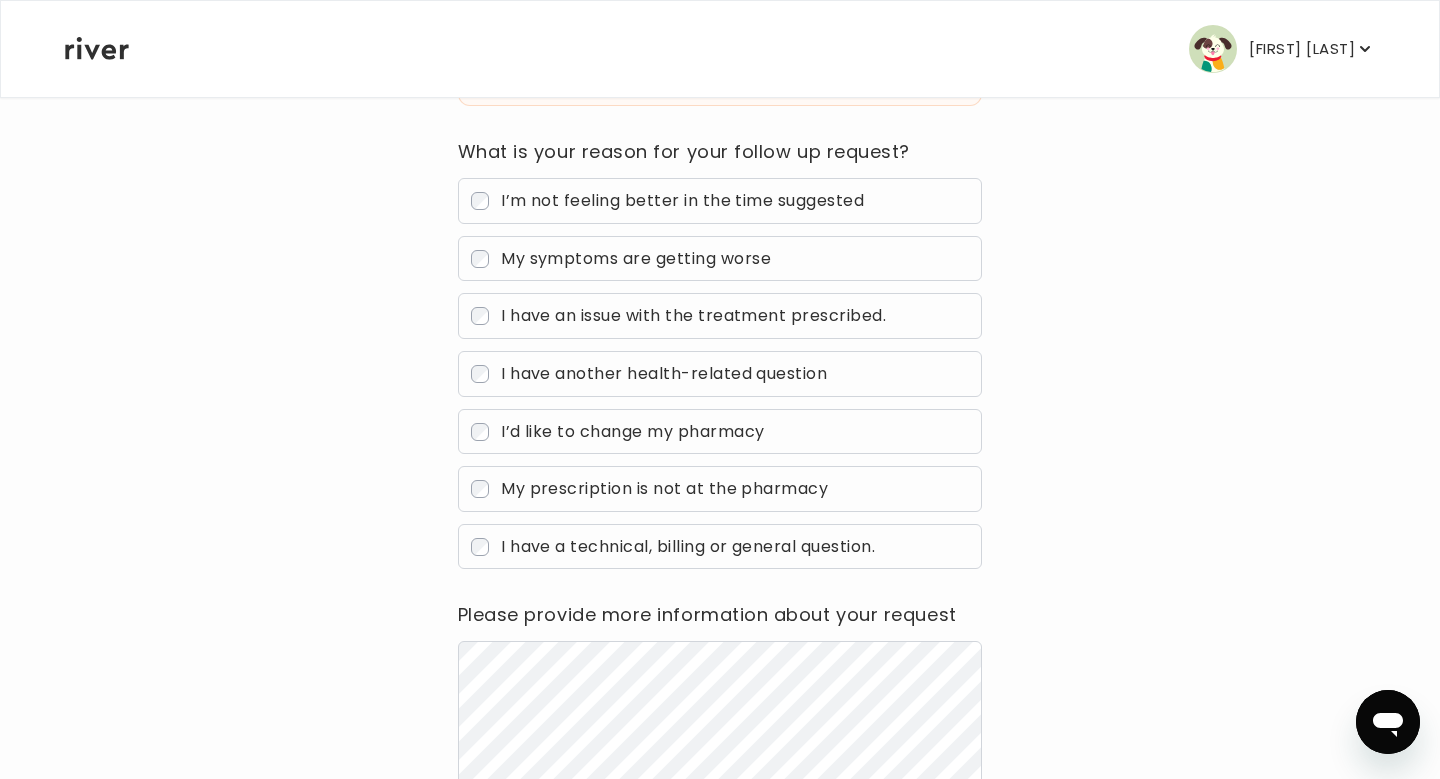 scroll, scrollTop: 0, scrollLeft: 0, axis: both 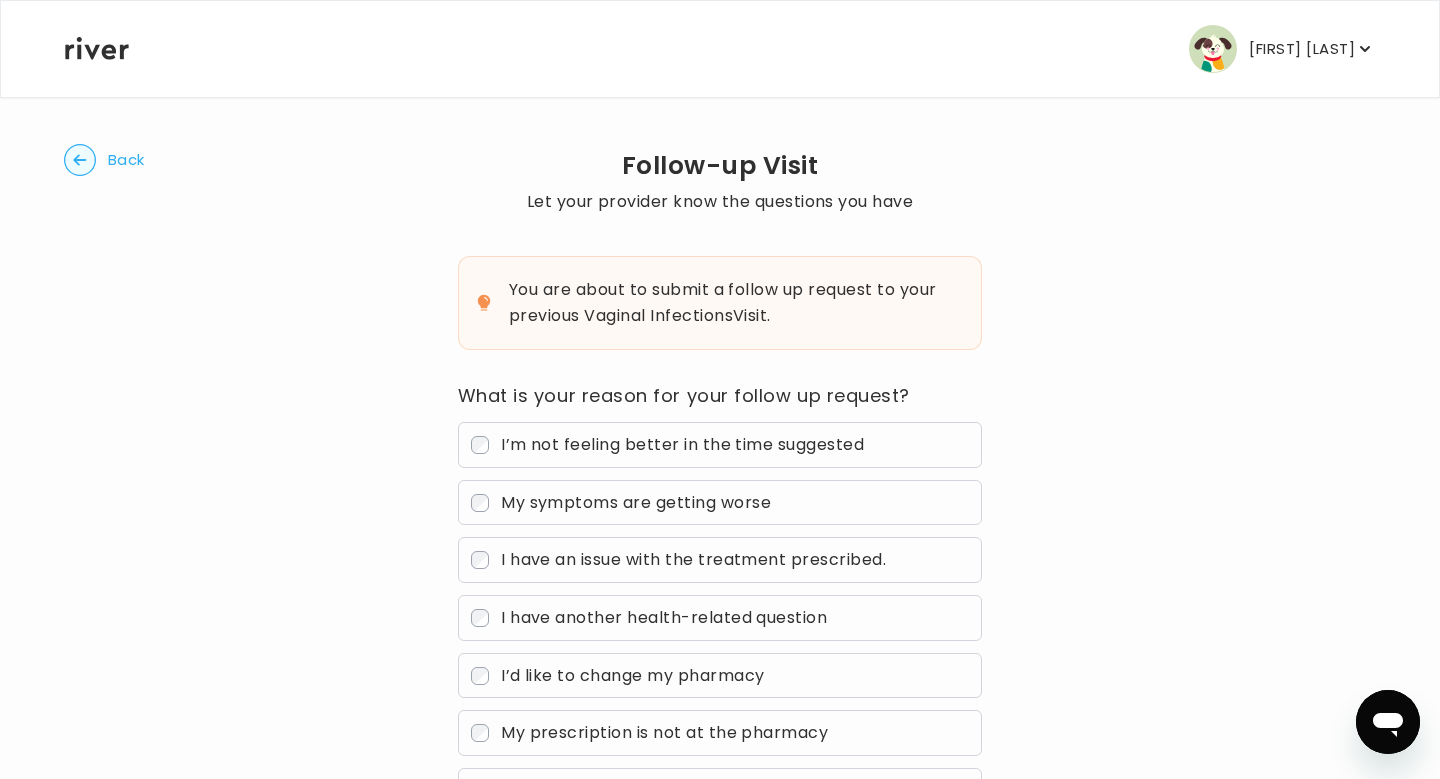 click 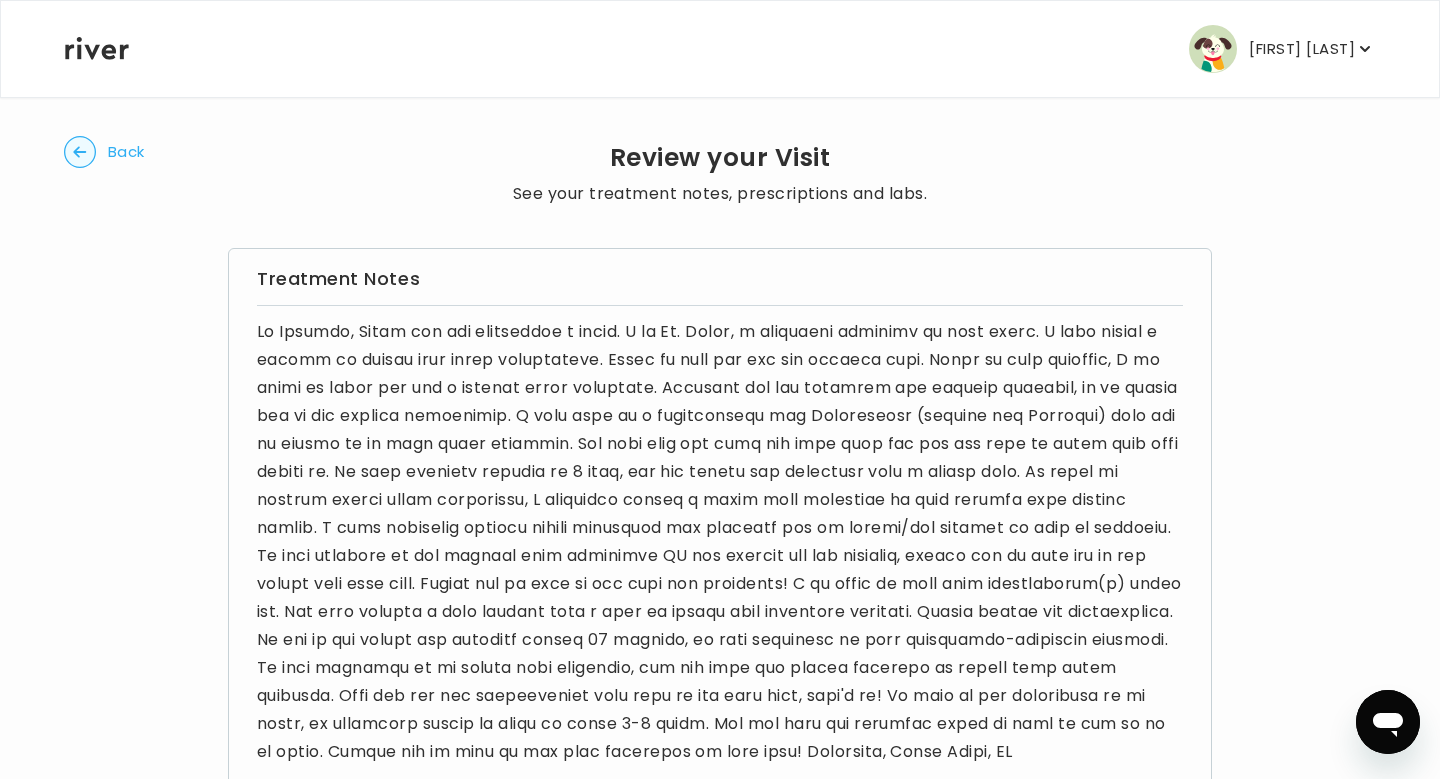 scroll, scrollTop: 0, scrollLeft: 0, axis: both 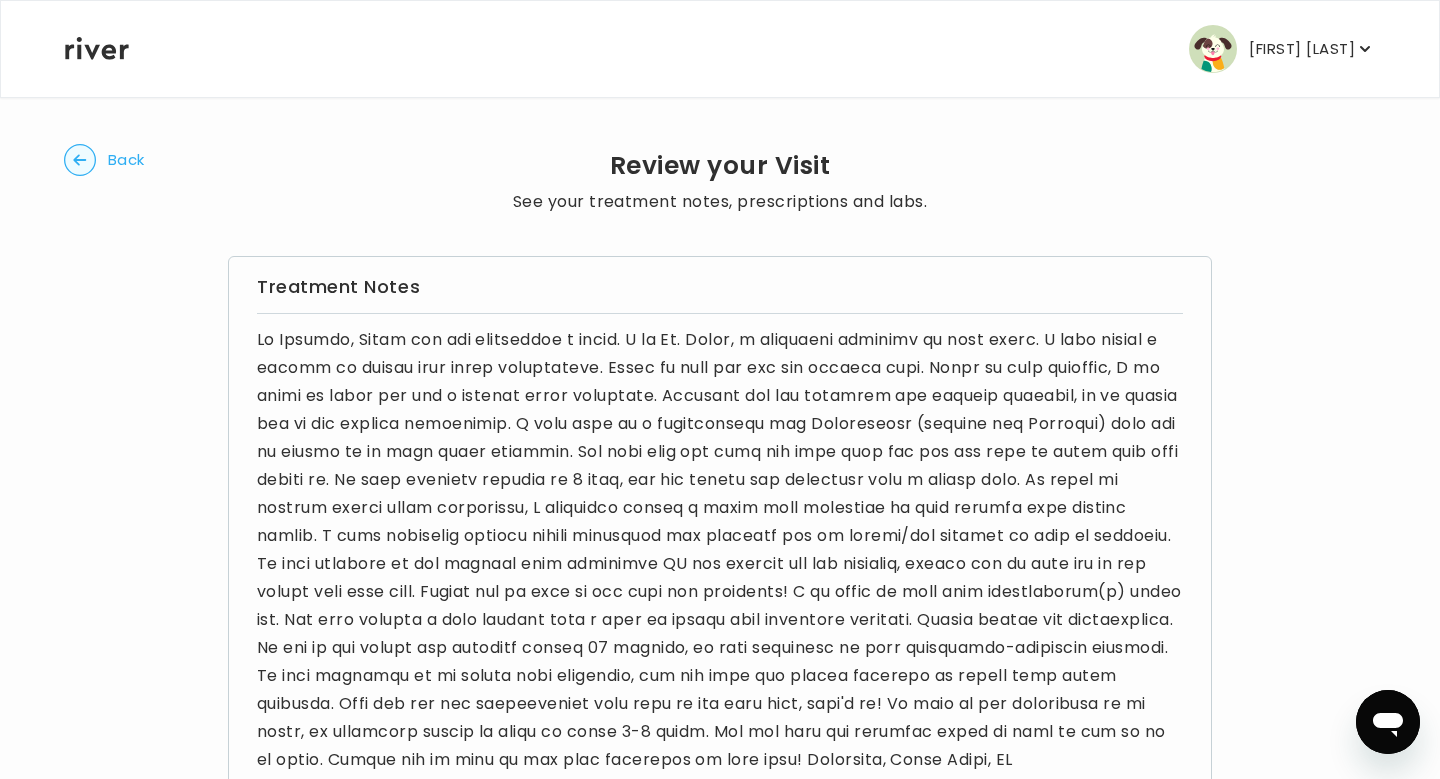 click on "[FIRST] [LAST] Profile Add Family Activate Card Reimbursement Terms of Service Privacy Policy Logout" at bounding box center [720, 49] 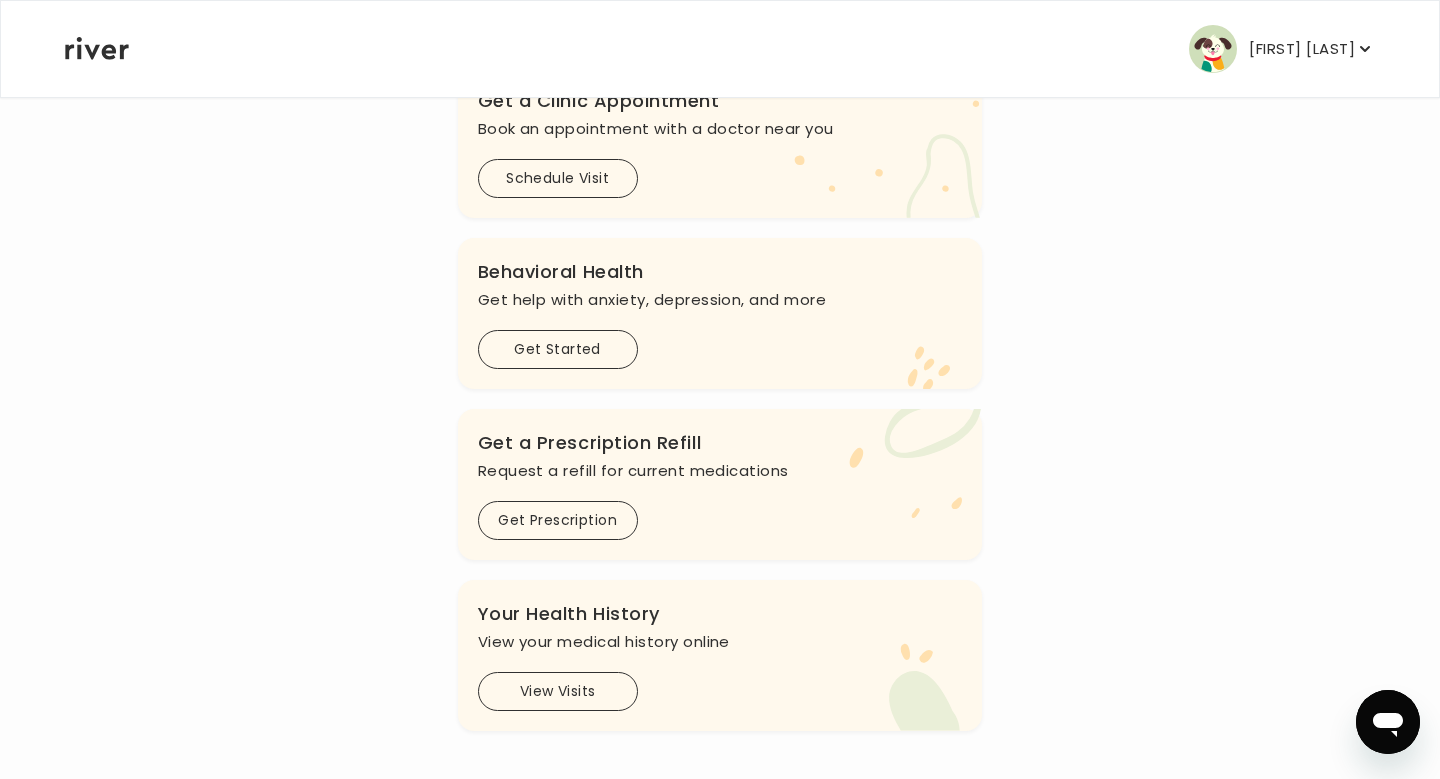 scroll, scrollTop: 463, scrollLeft: 0, axis: vertical 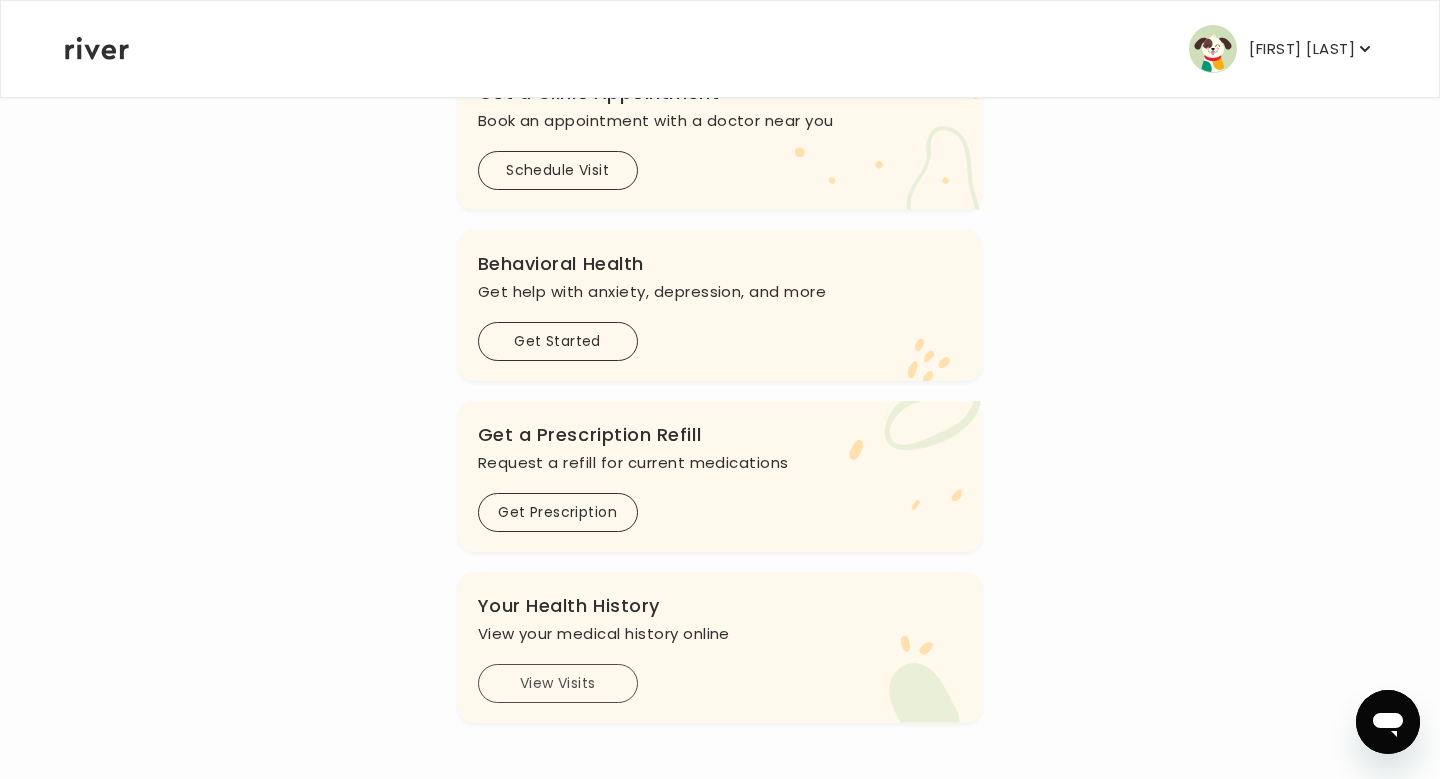click on "View Visits" at bounding box center [558, 683] 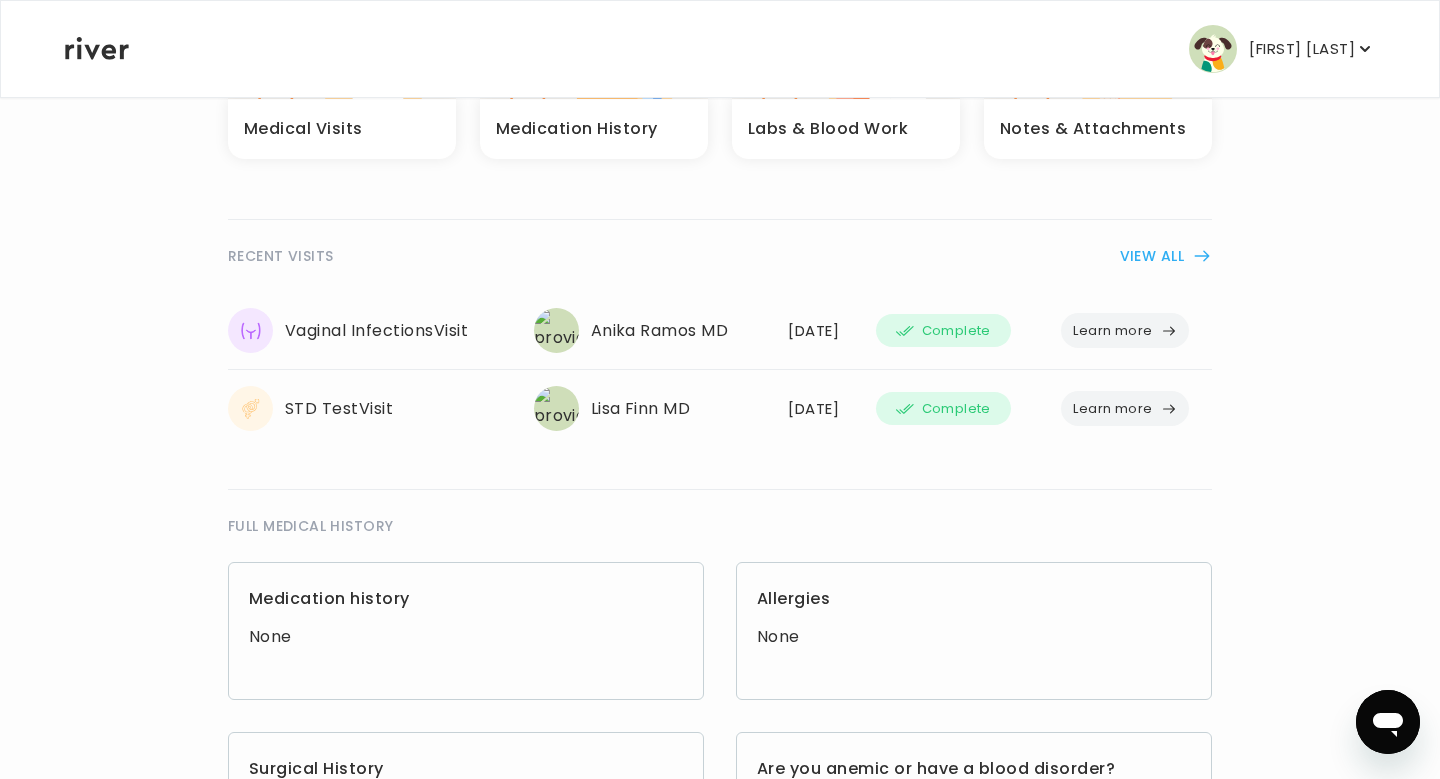 scroll, scrollTop: 315, scrollLeft: 0, axis: vertical 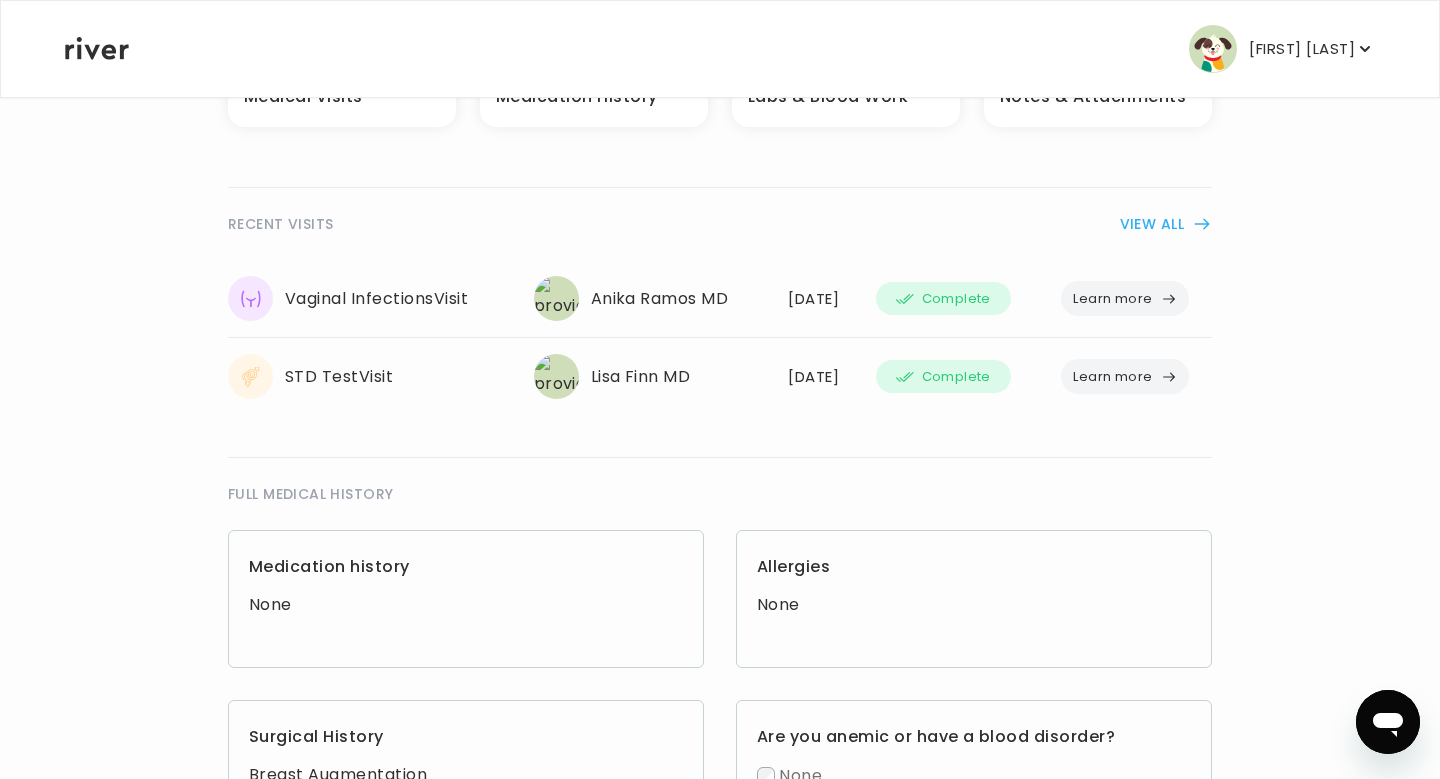 click on "Learn more" at bounding box center [1125, 298] 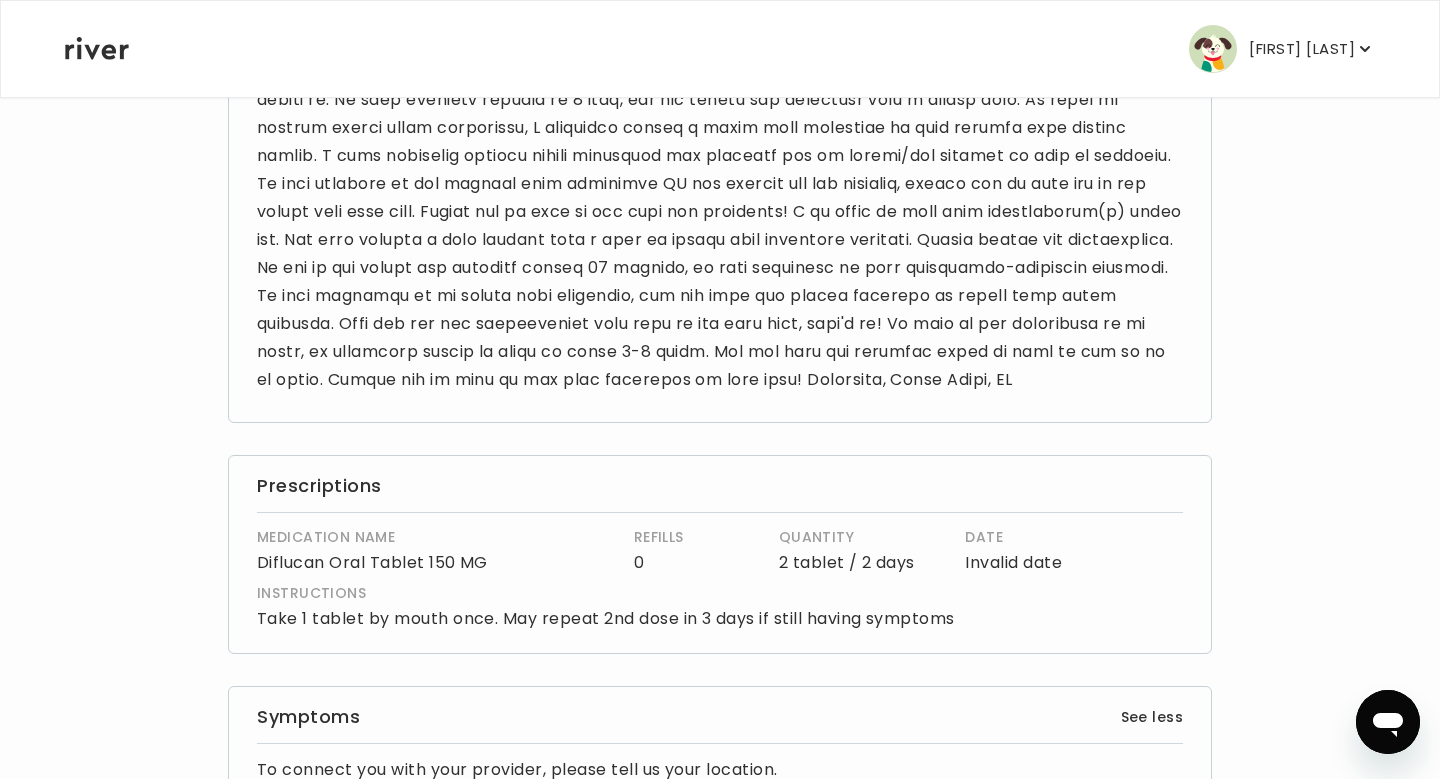 scroll, scrollTop: 0, scrollLeft: 0, axis: both 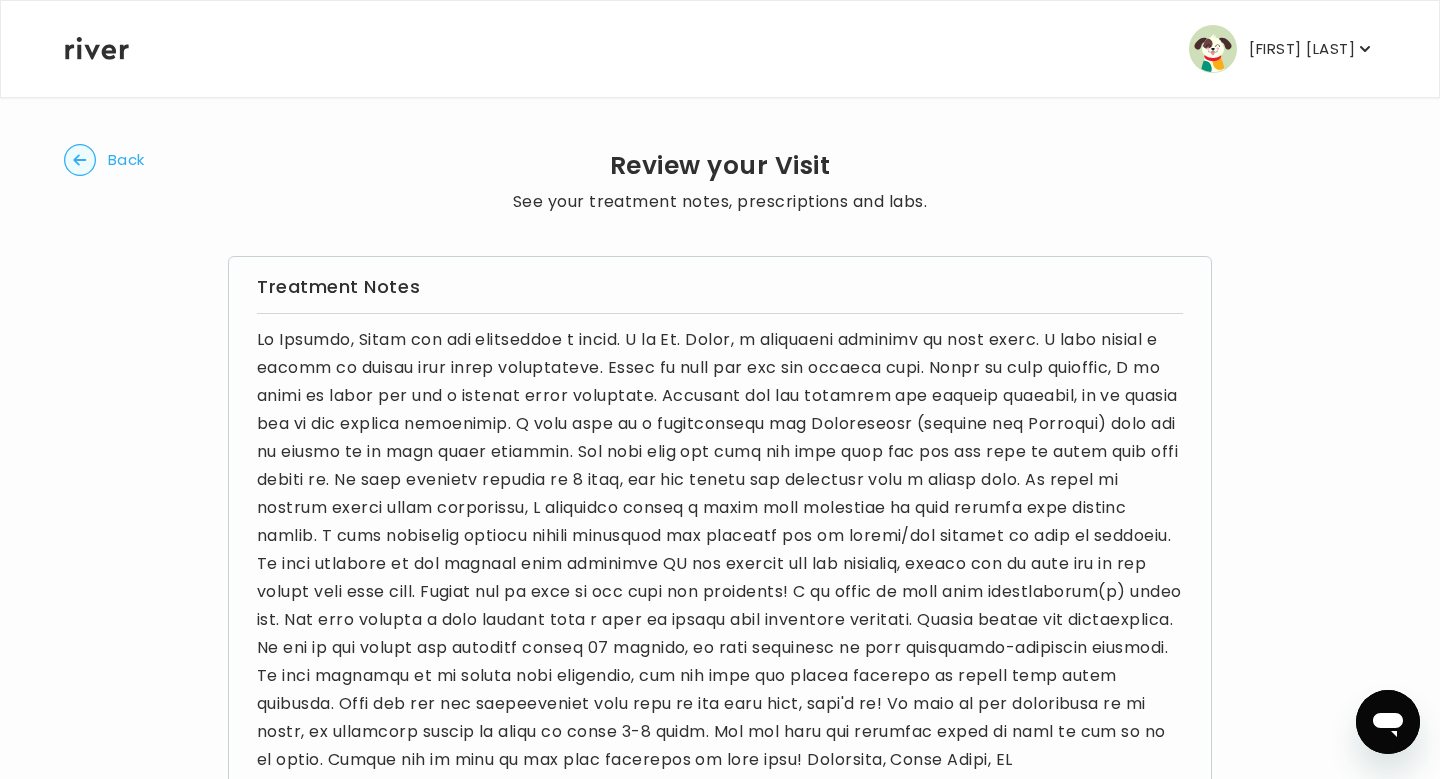 click 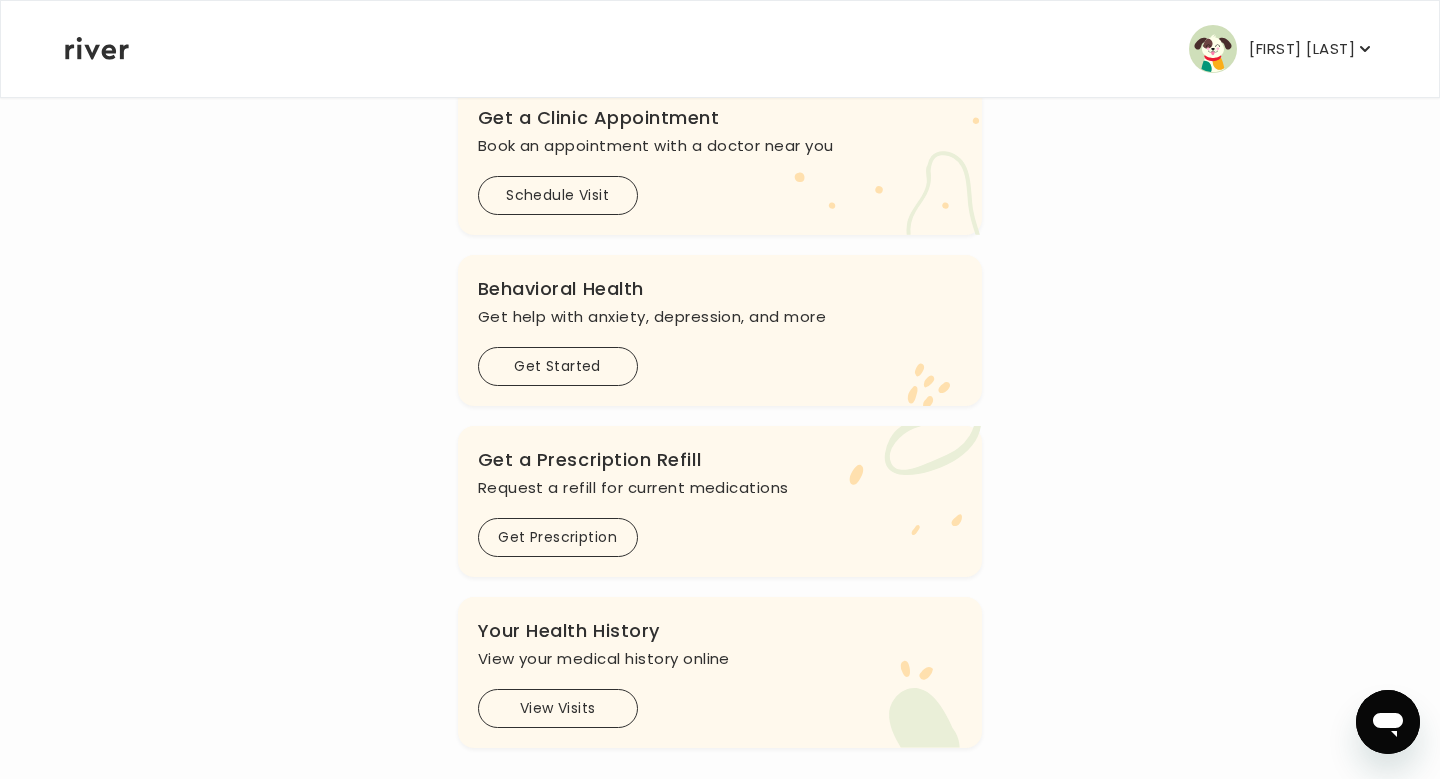 scroll, scrollTop: 463, scrollLeft: 0, axis: vertical 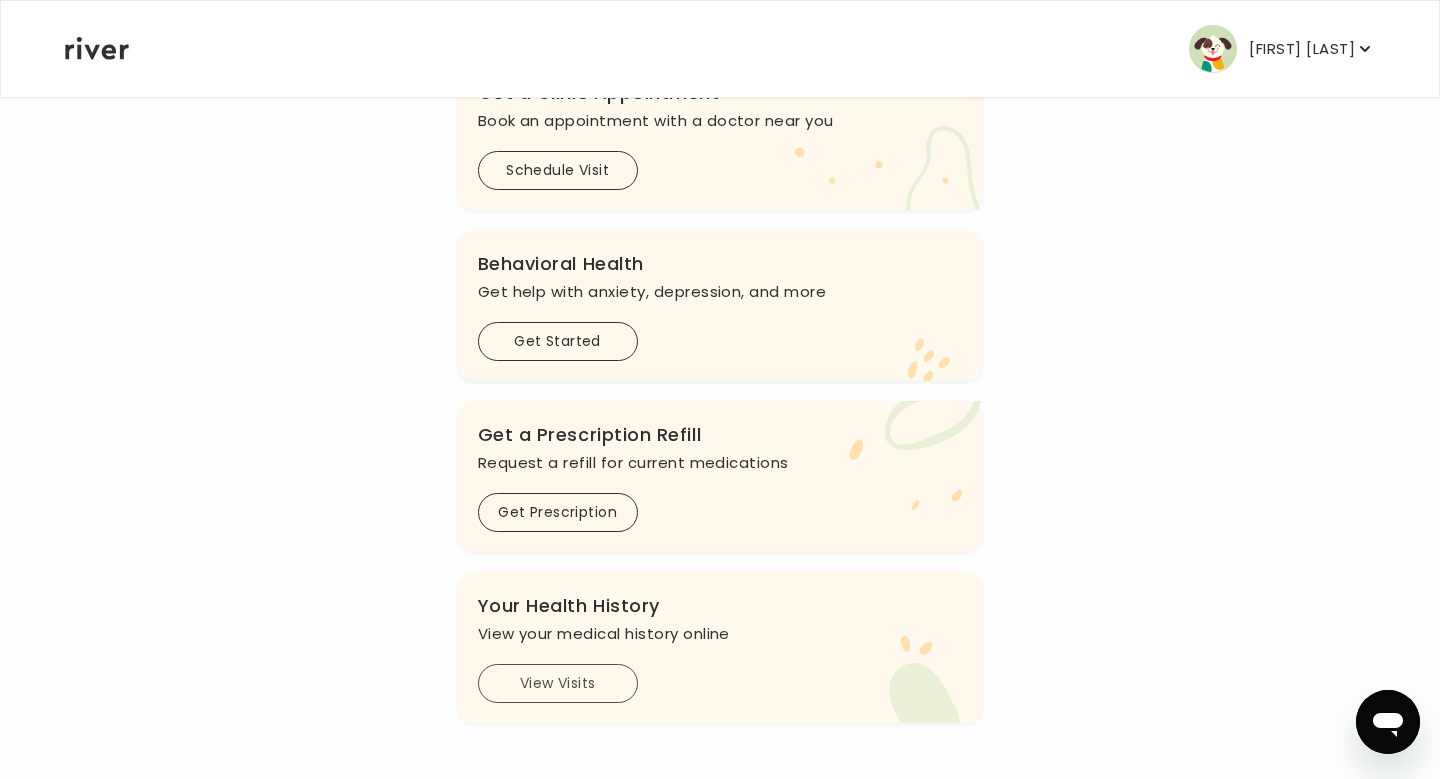 click on "View Visits" at bounding box center [558, 683] 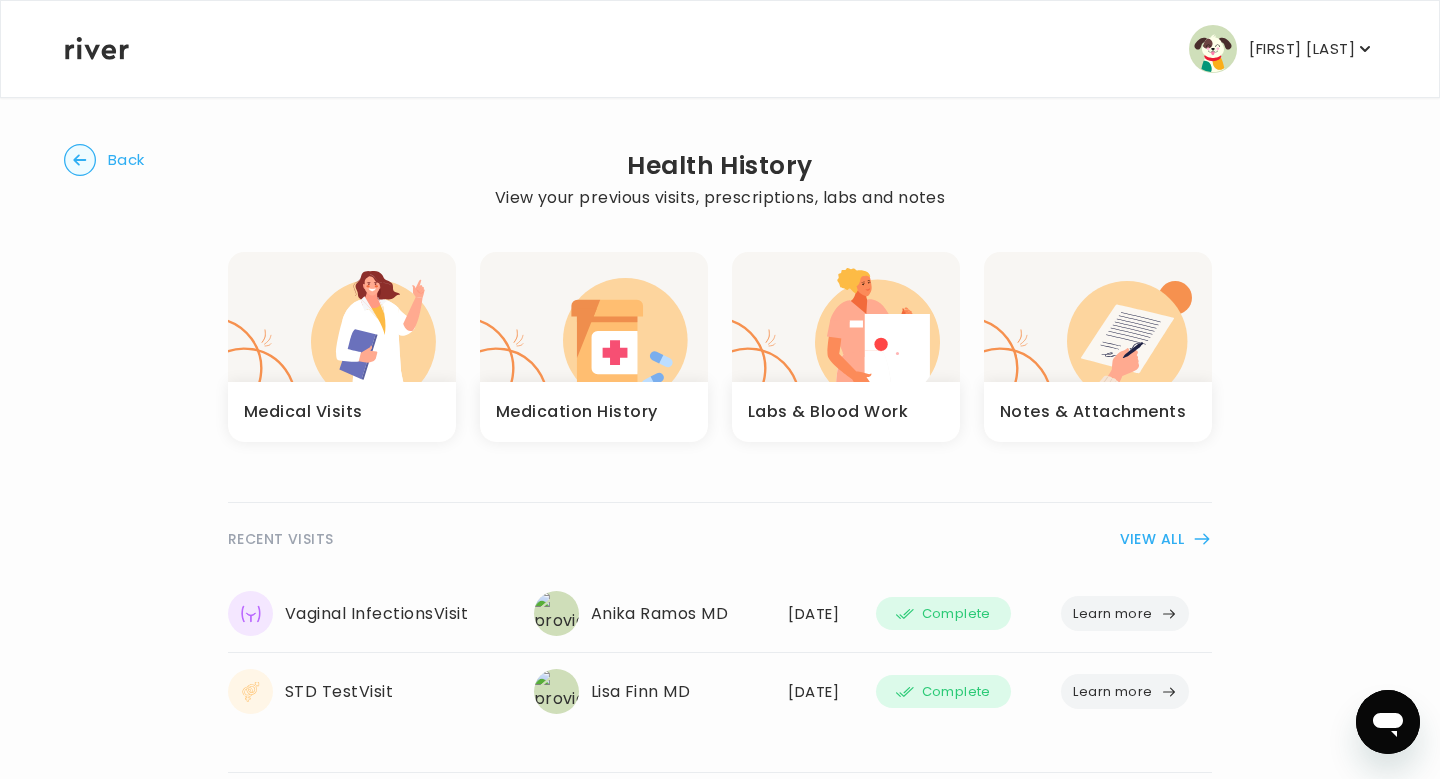 click 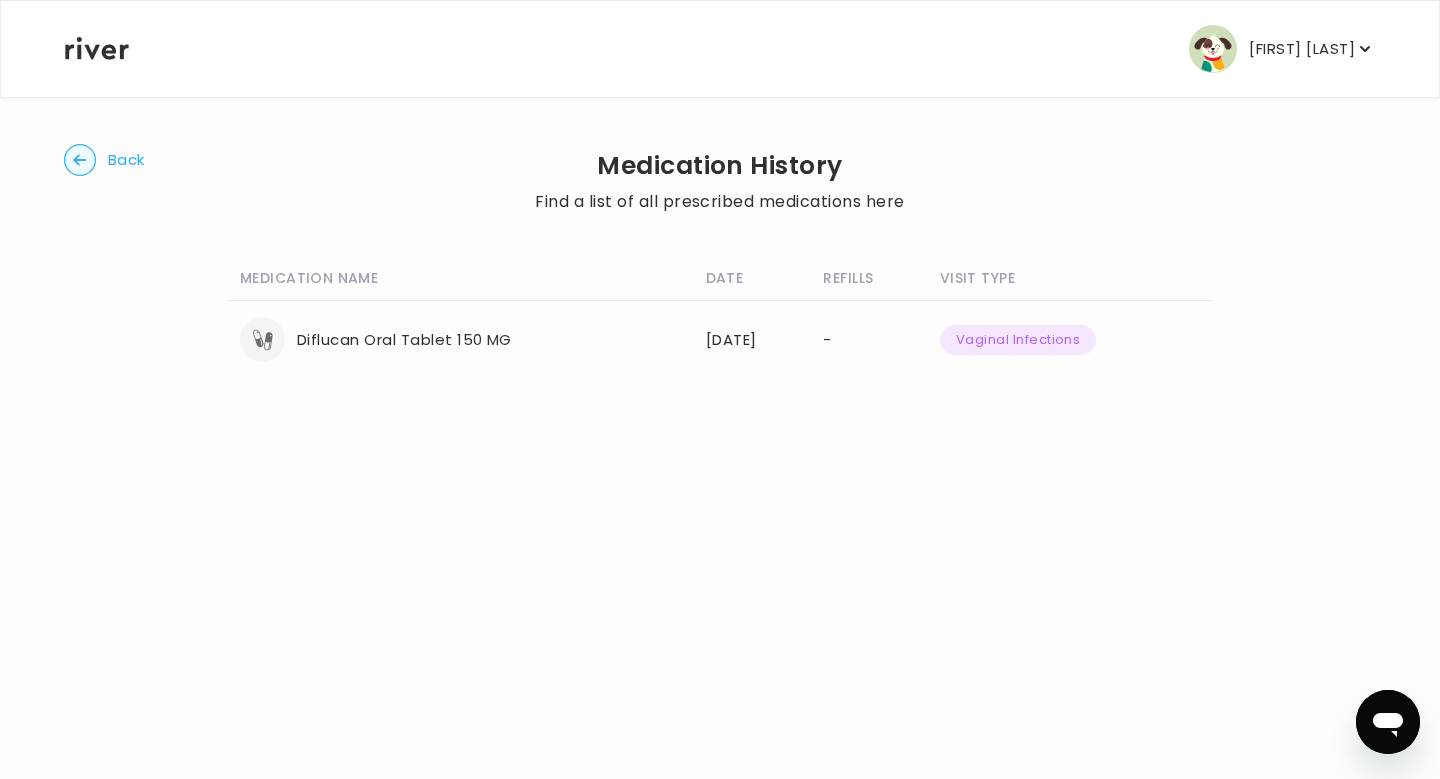 click on "Vaginal Infections" at bounding box center (1018, 340) 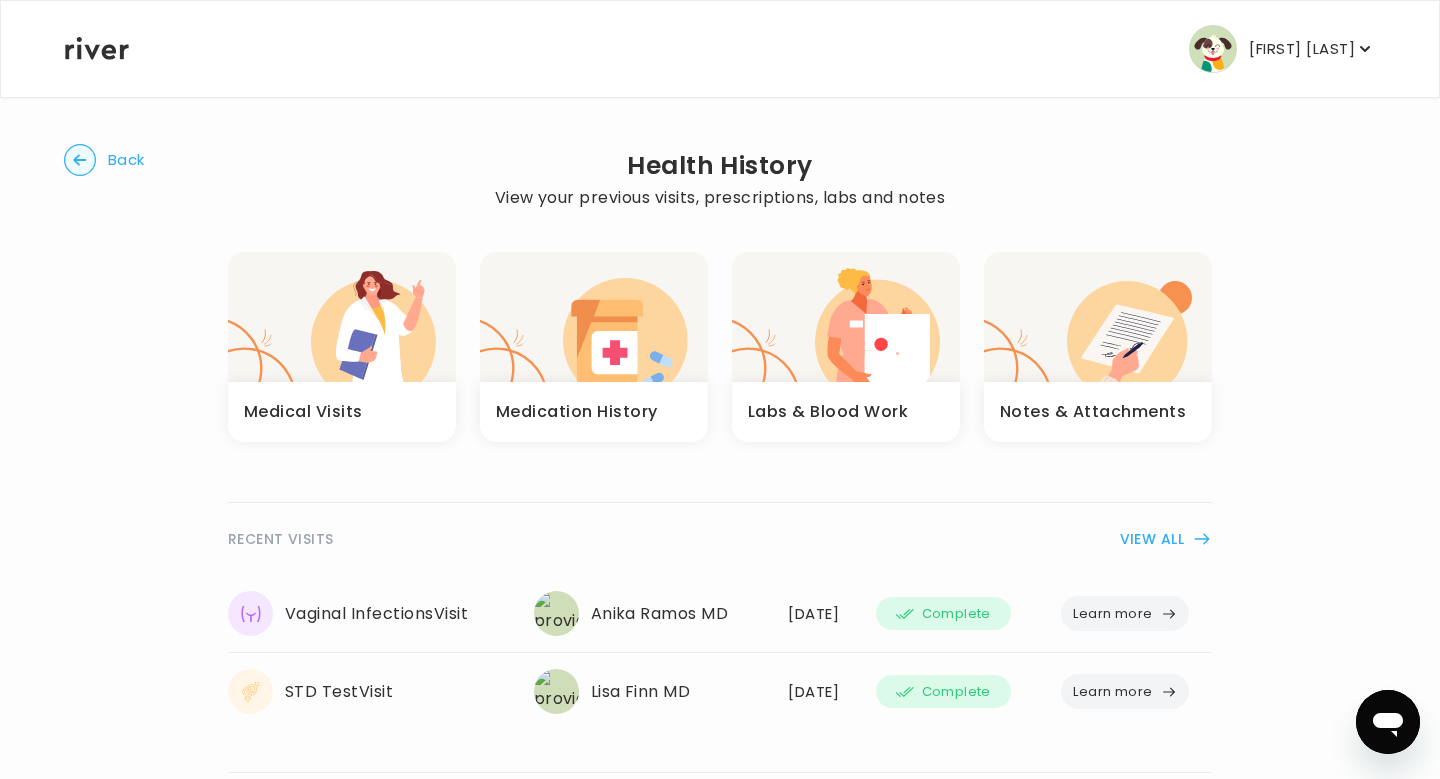 click 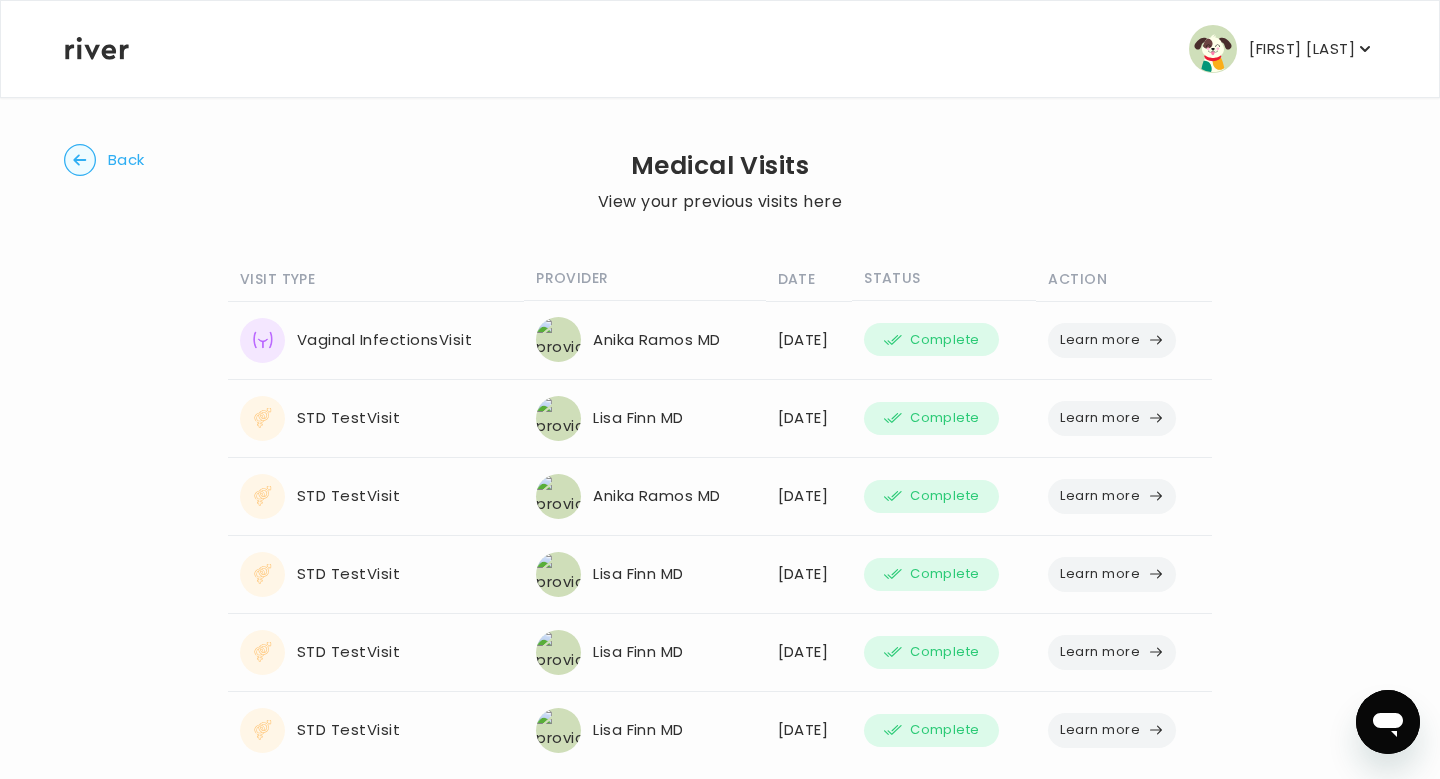 click on "Learn more" at bounding box center (1112, 340) 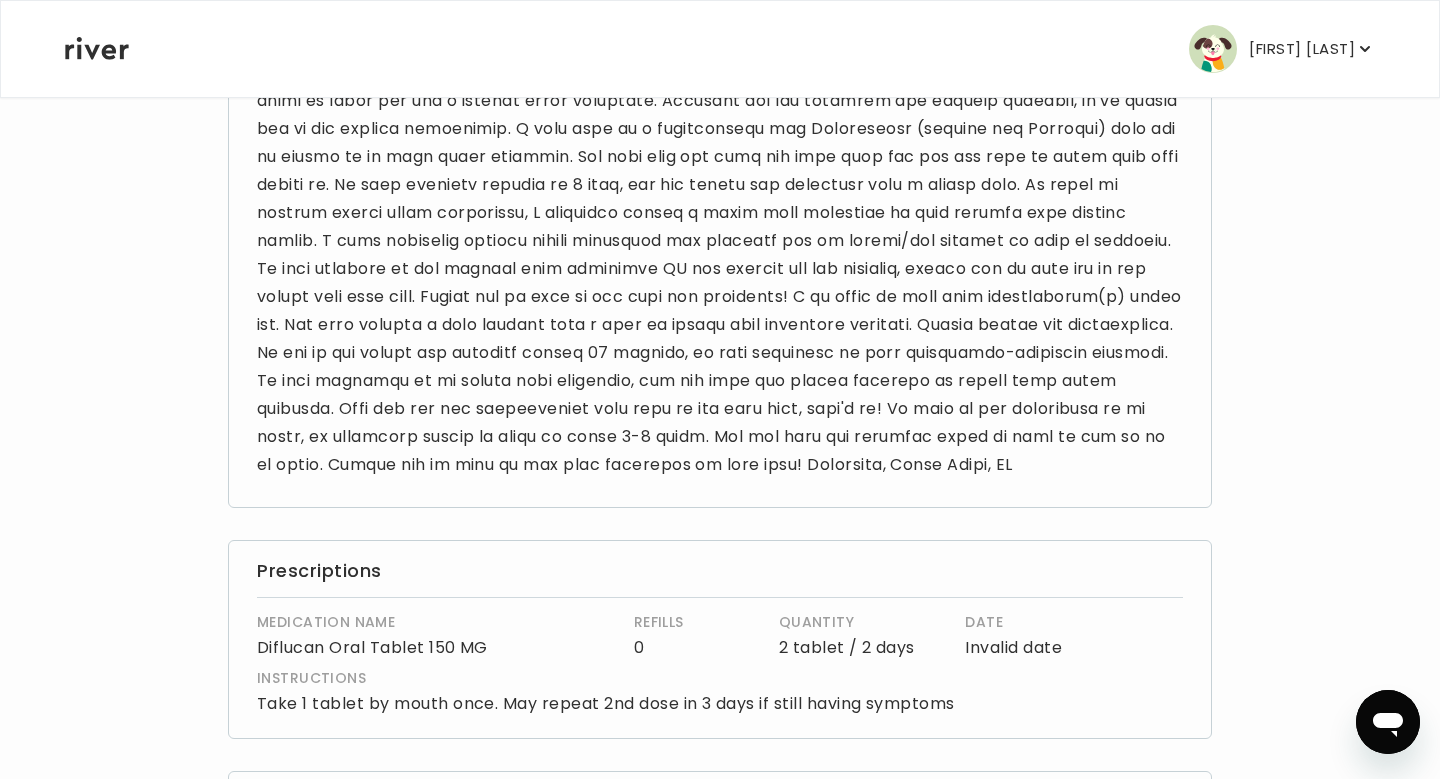 scroll, scrollTop: 0, scrollLeft: 0, axis: both 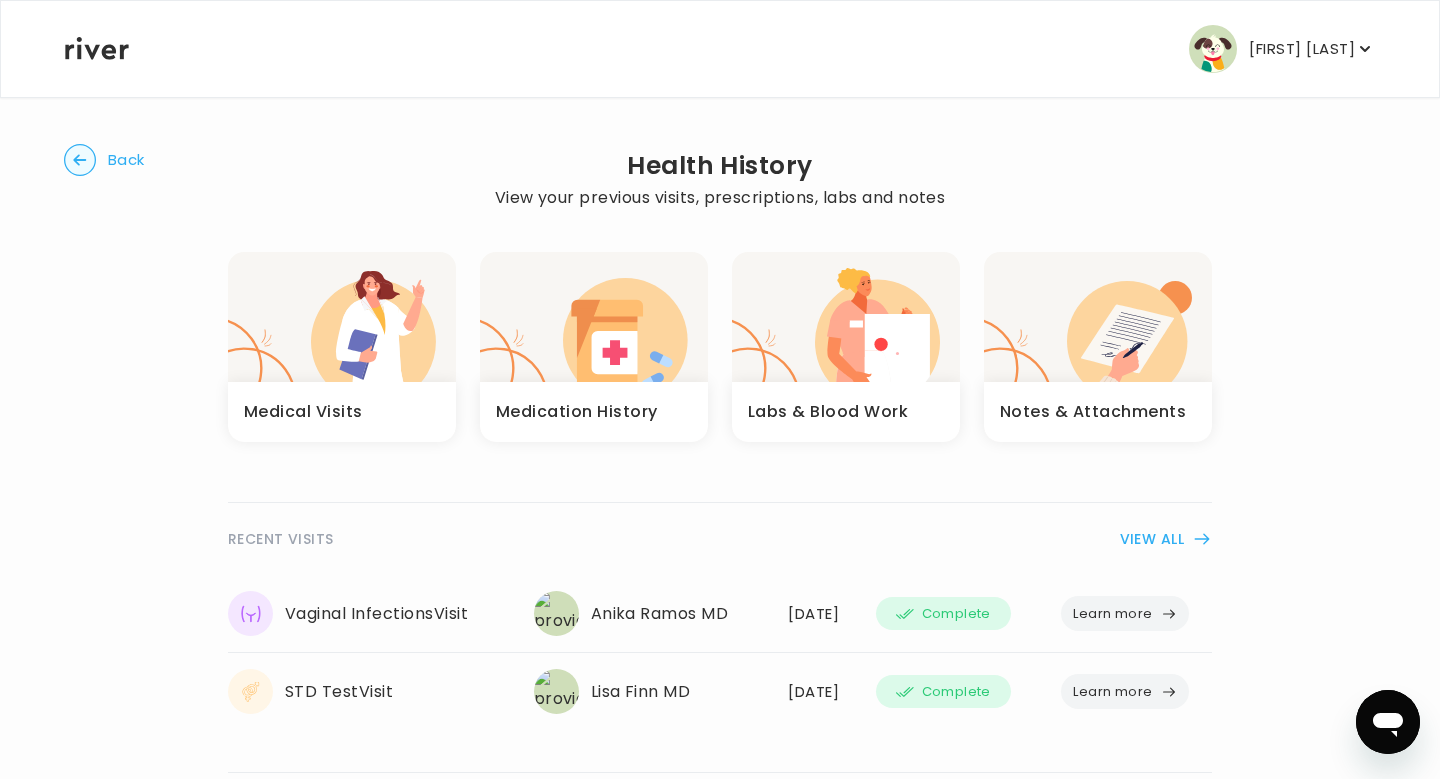 click 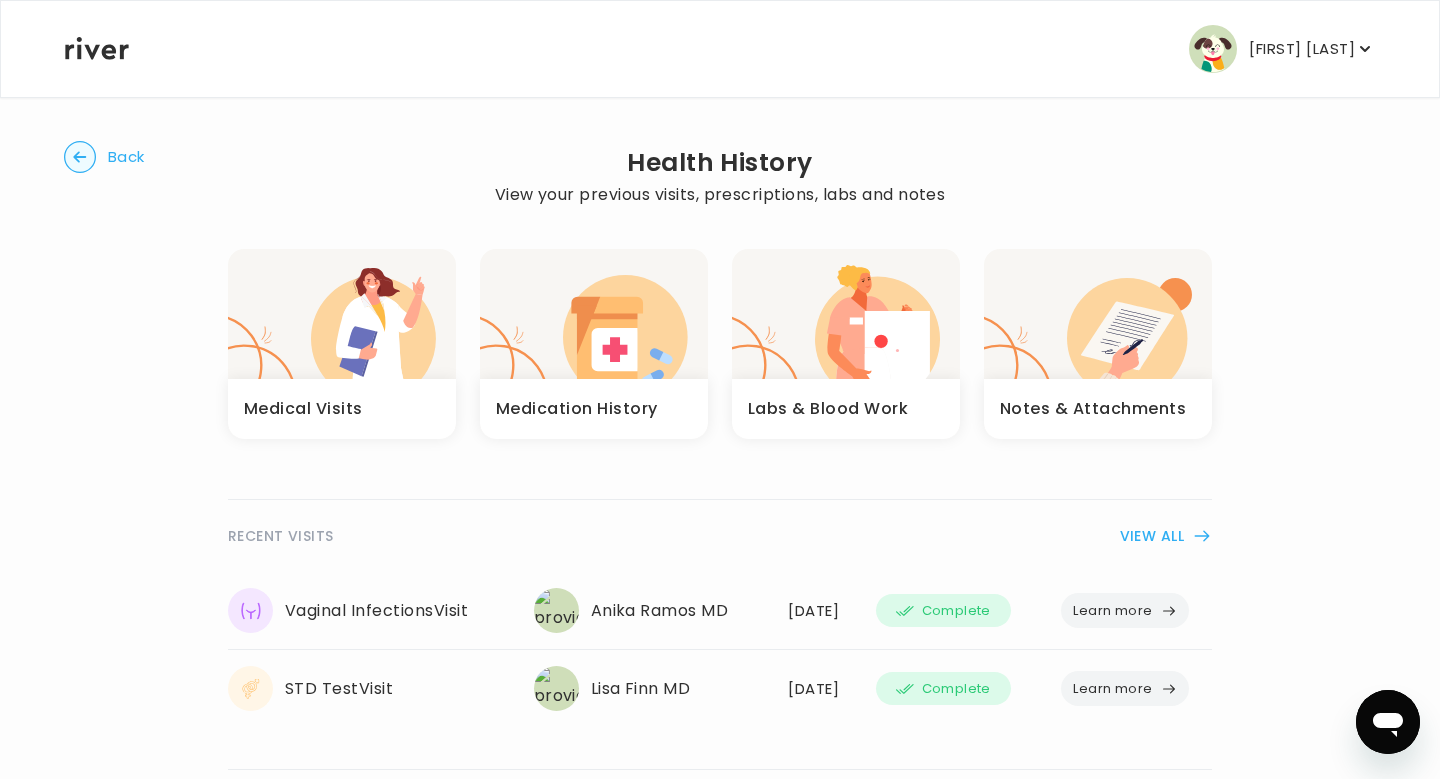 scroll, scrollTop: 0, scrollLeft: 0, axis: both 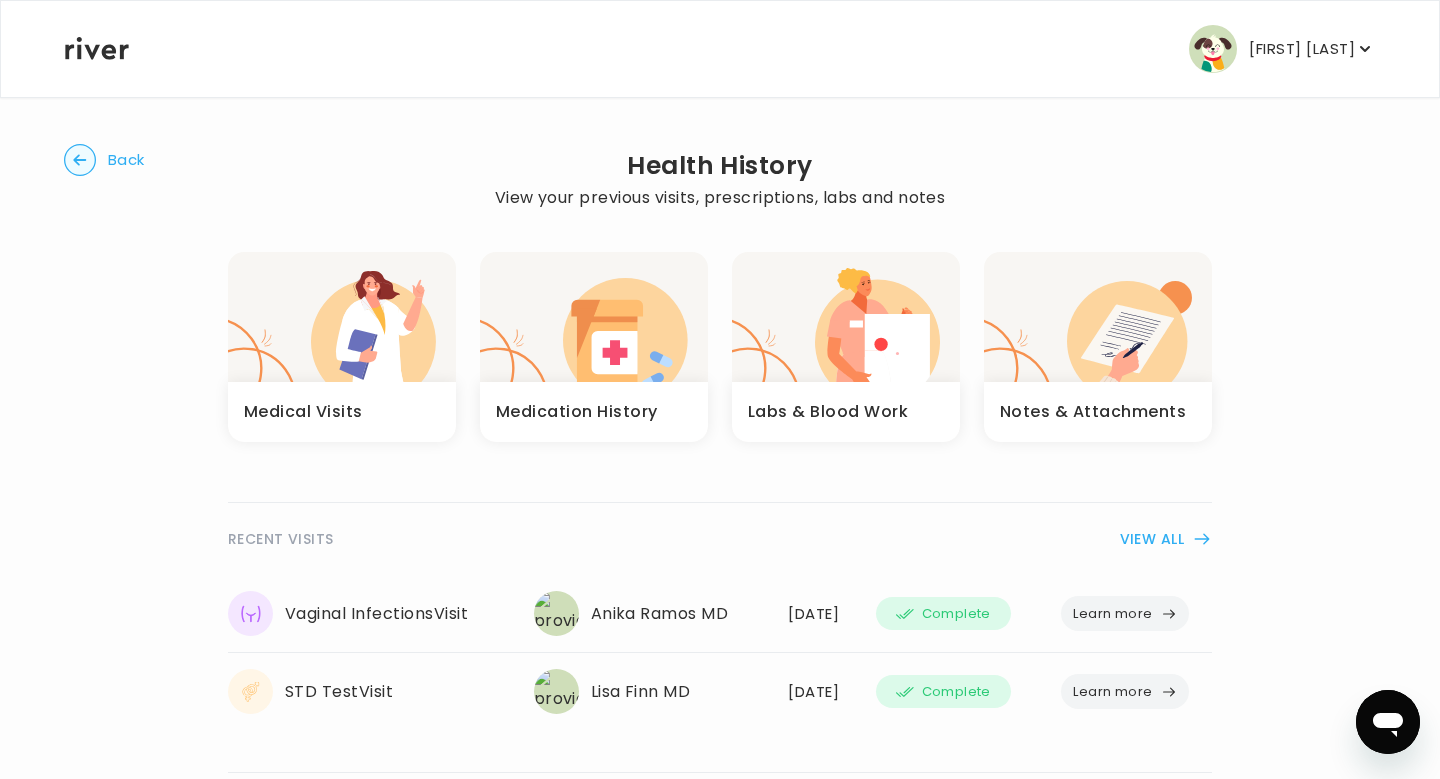 click on "Back" at bounding box center (104, 160) 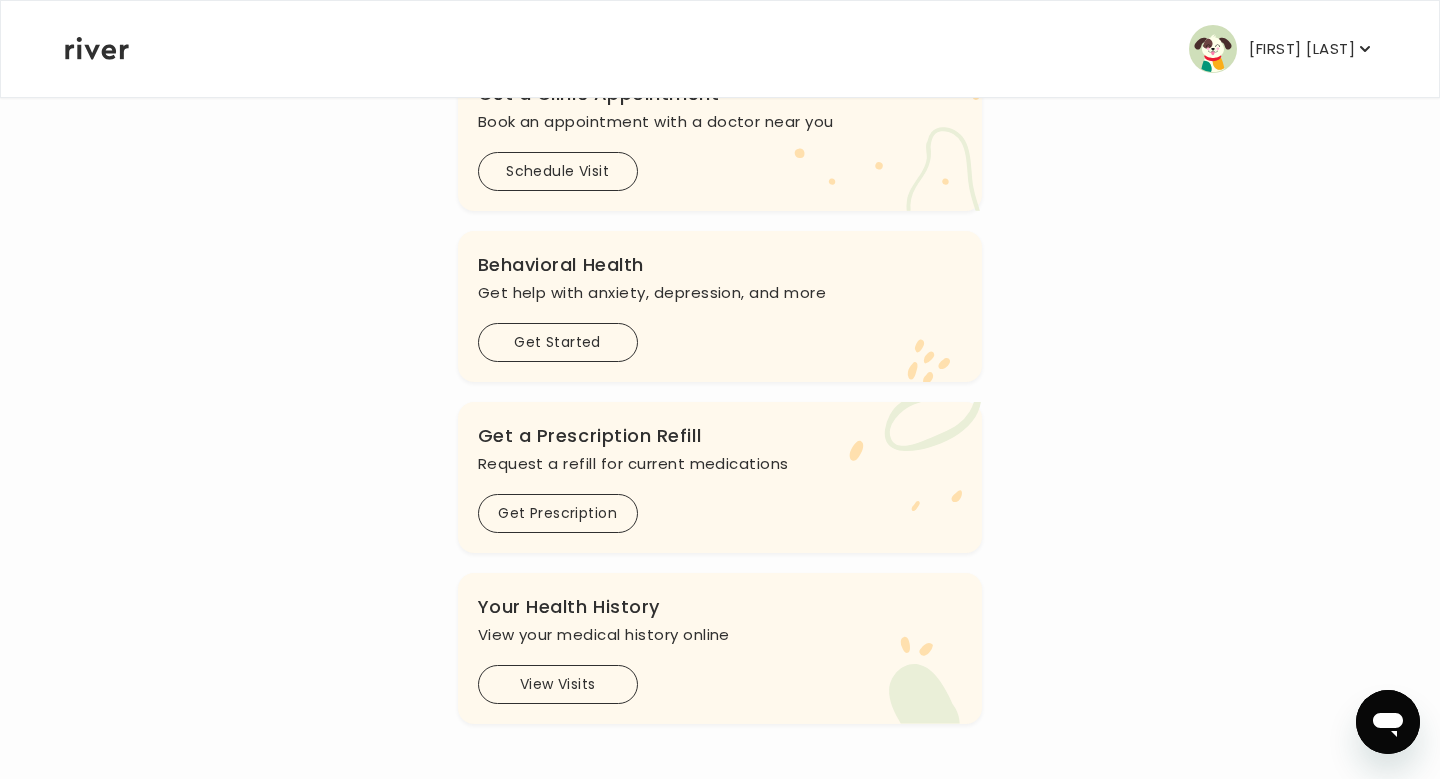 scroll, scrollTop: 463, scrollLeft: 0, axis: vertical 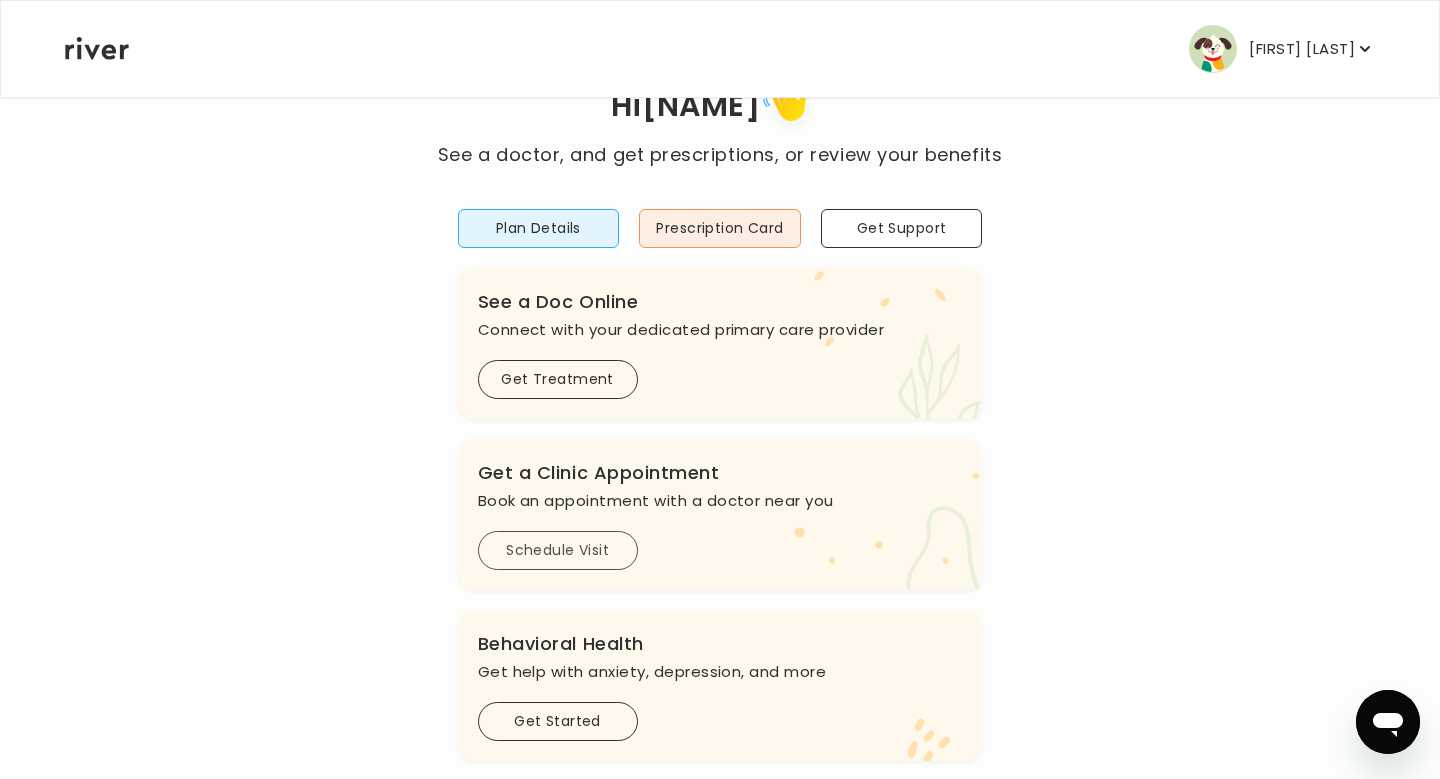 click on "Schedule Visit" at bounding box center (558, 550) 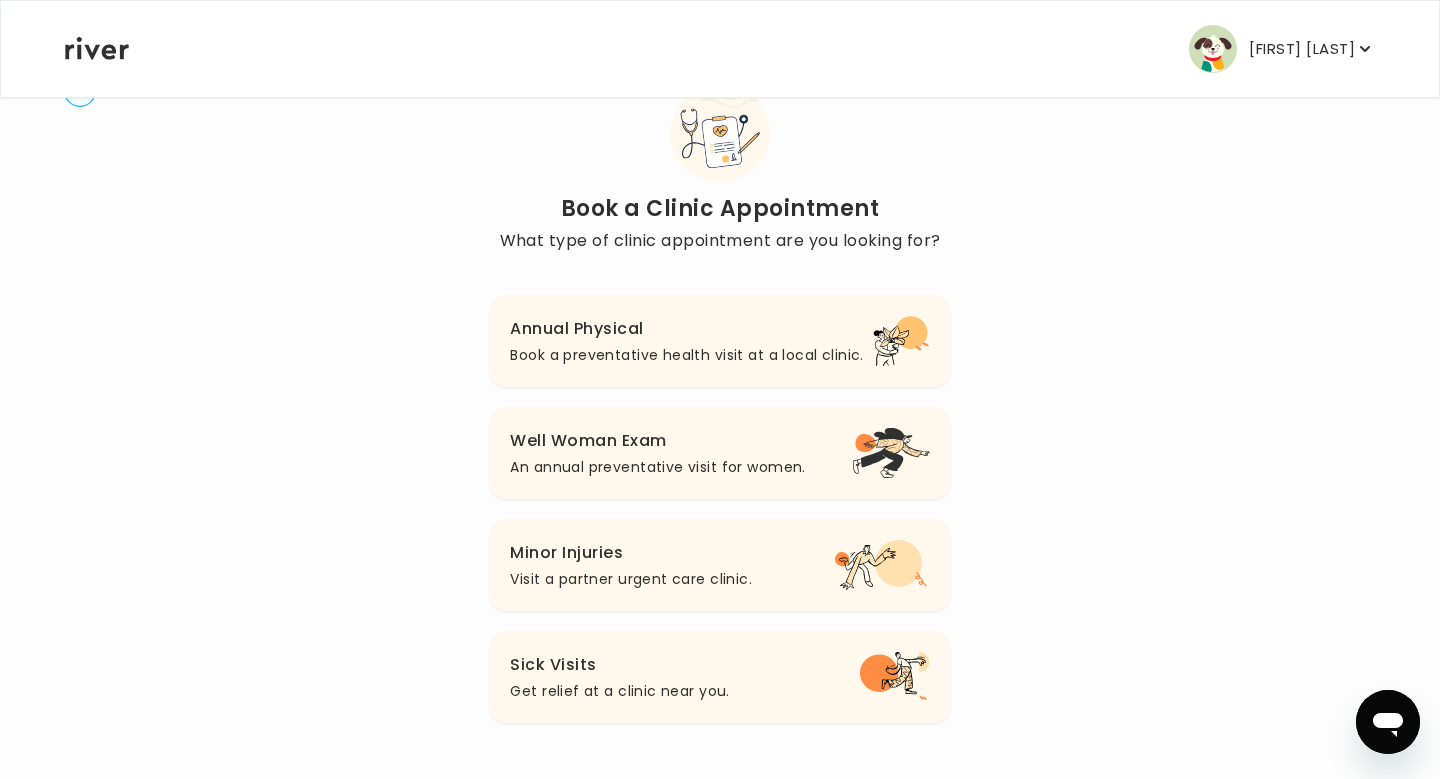 scroll, scrollTop: 69, scrollLeft: 0, axis: vertical 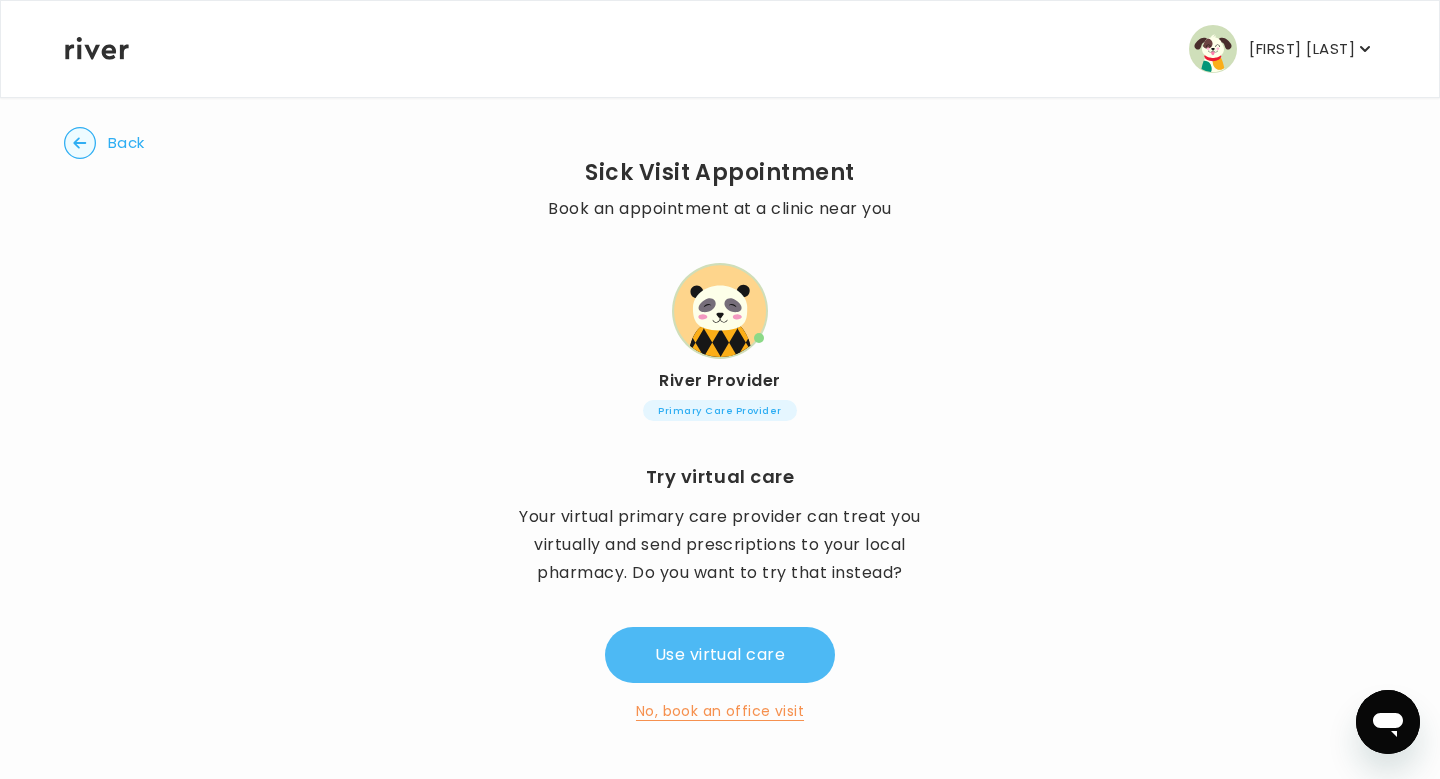 click on "Use virtual care" at bounding box center (720, 655) 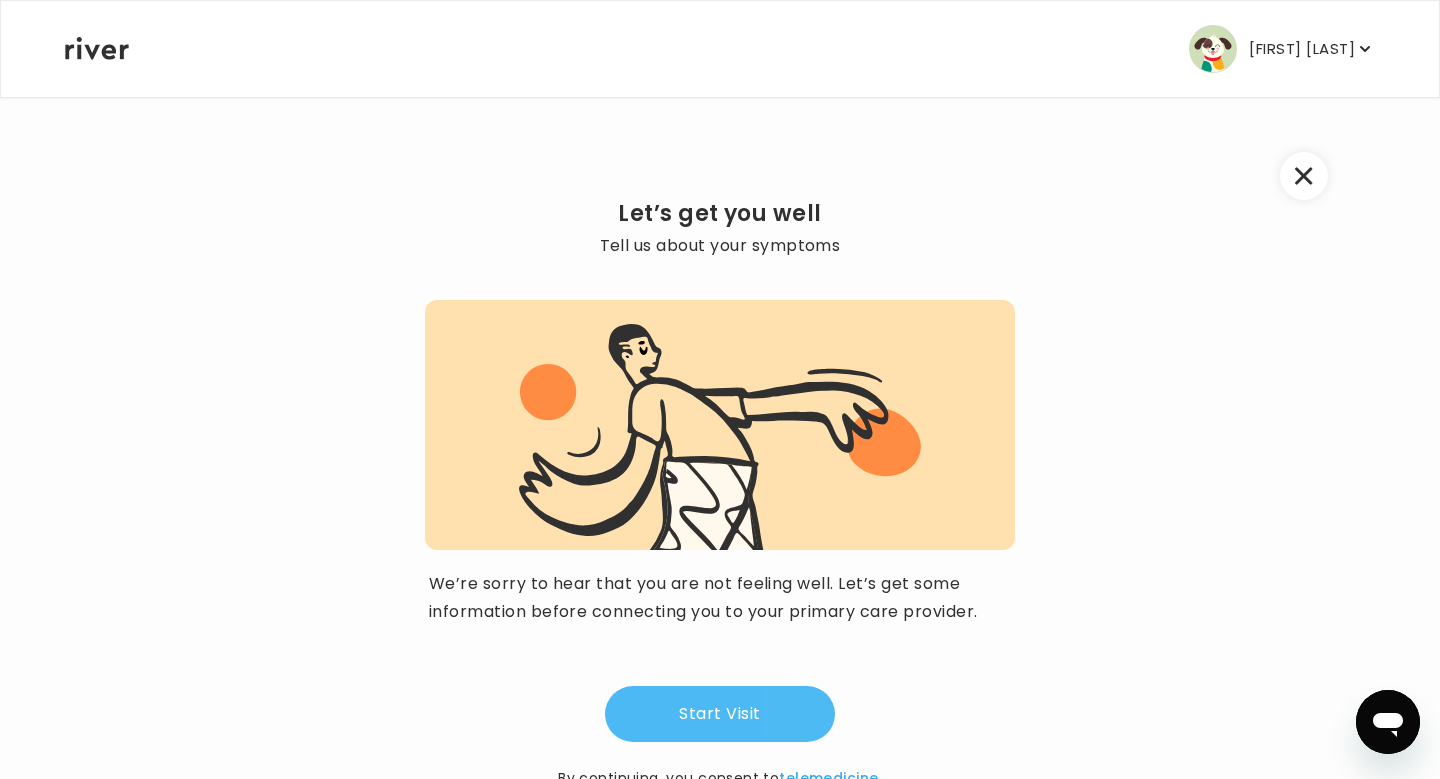 click on "Start Visit" at bounding box center [720, 714] 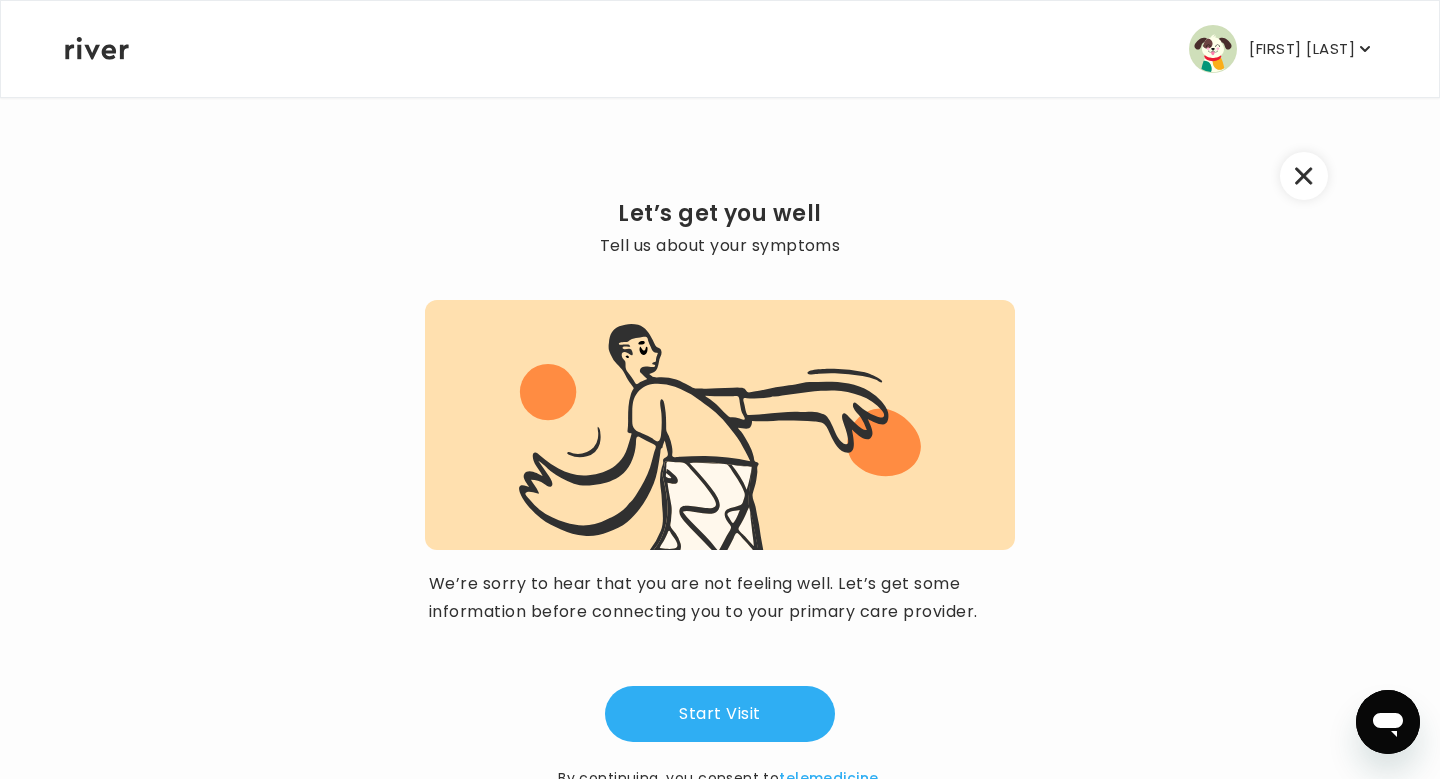 scroll, scrollTop: 25, scrollLeft: 0, axis: vertical 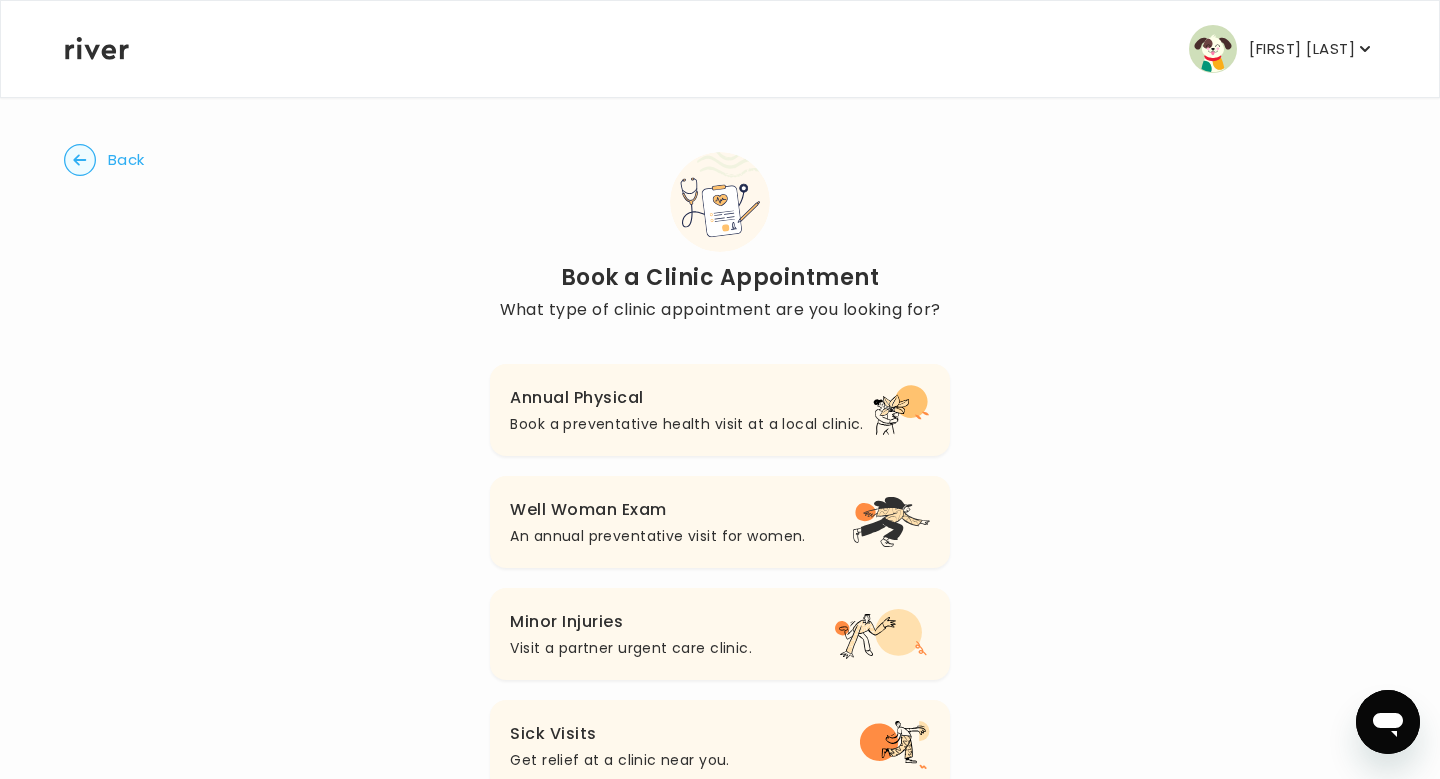 click on "Back" at bounding box center [104, 160] 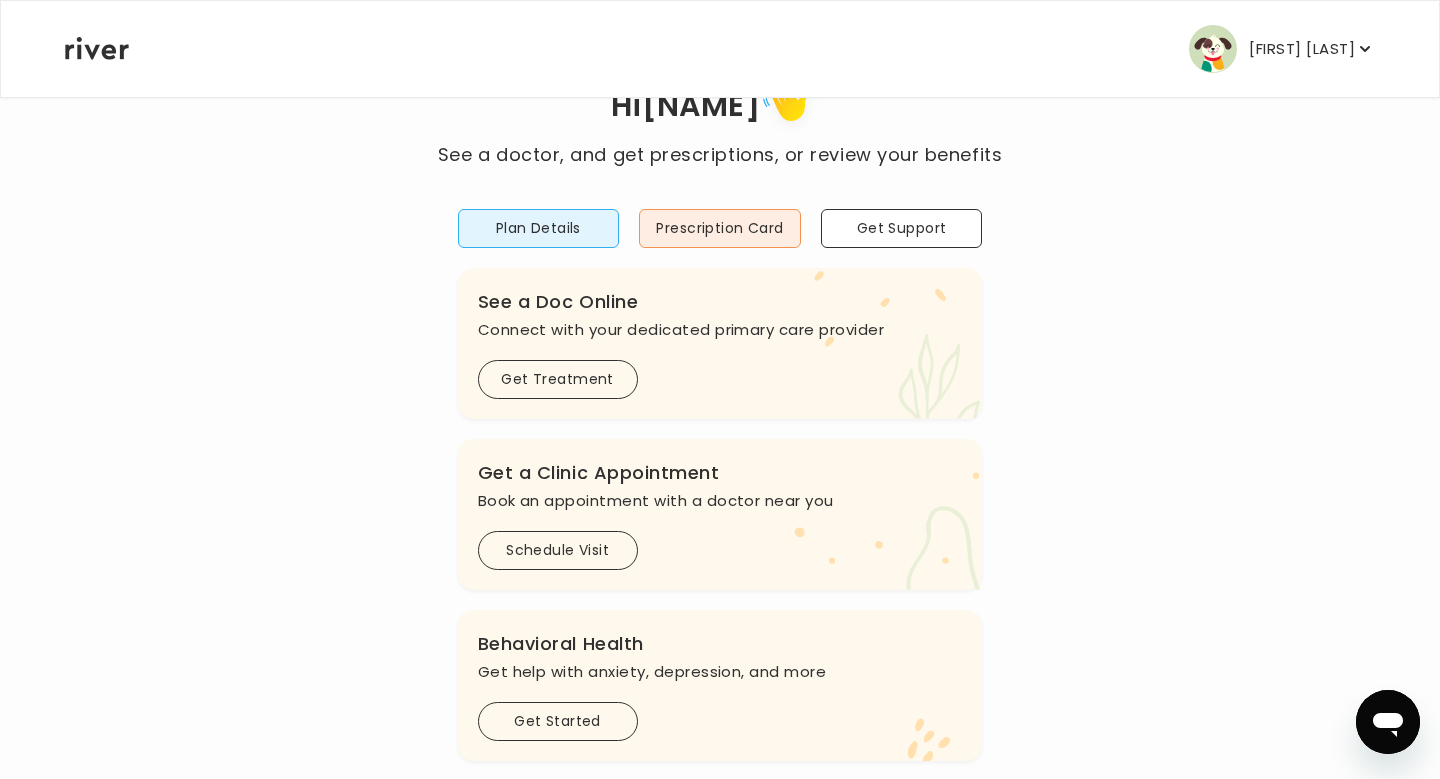 scroll, scrollTop: 463, scrollLeft: 0, axis: vertical 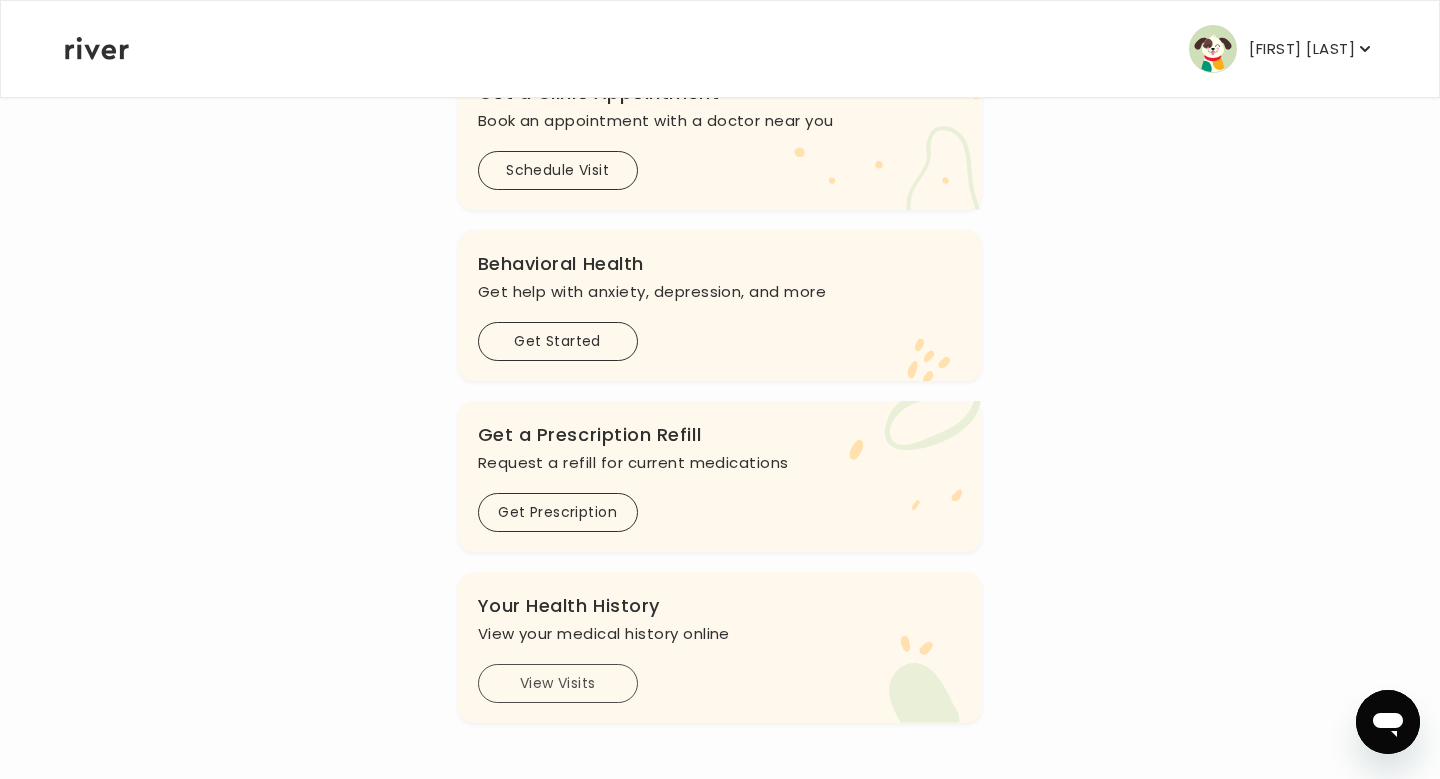 click on "View Visits" at bounding box center (558, 683) 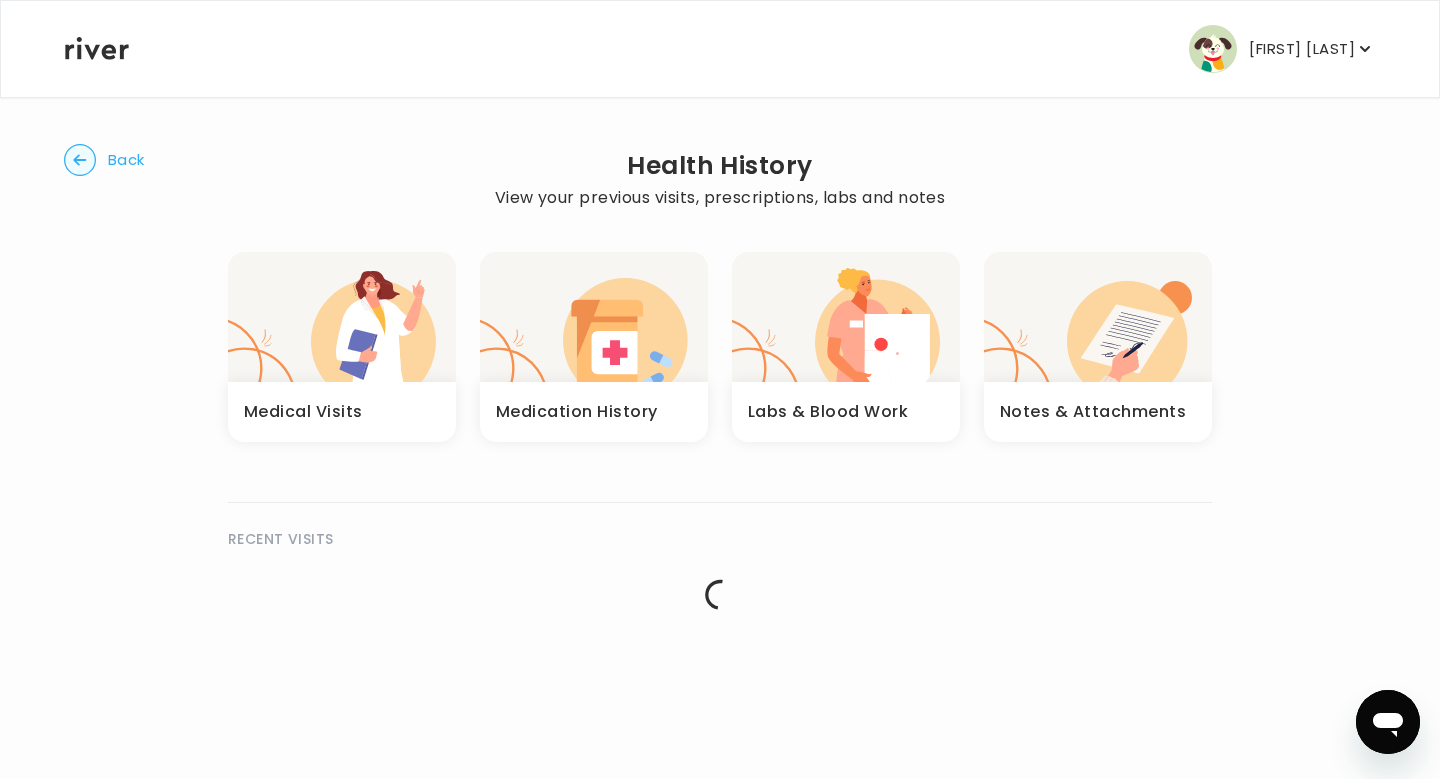 scroll, scrollTop: 0, scrollLeft: 0, axis: both 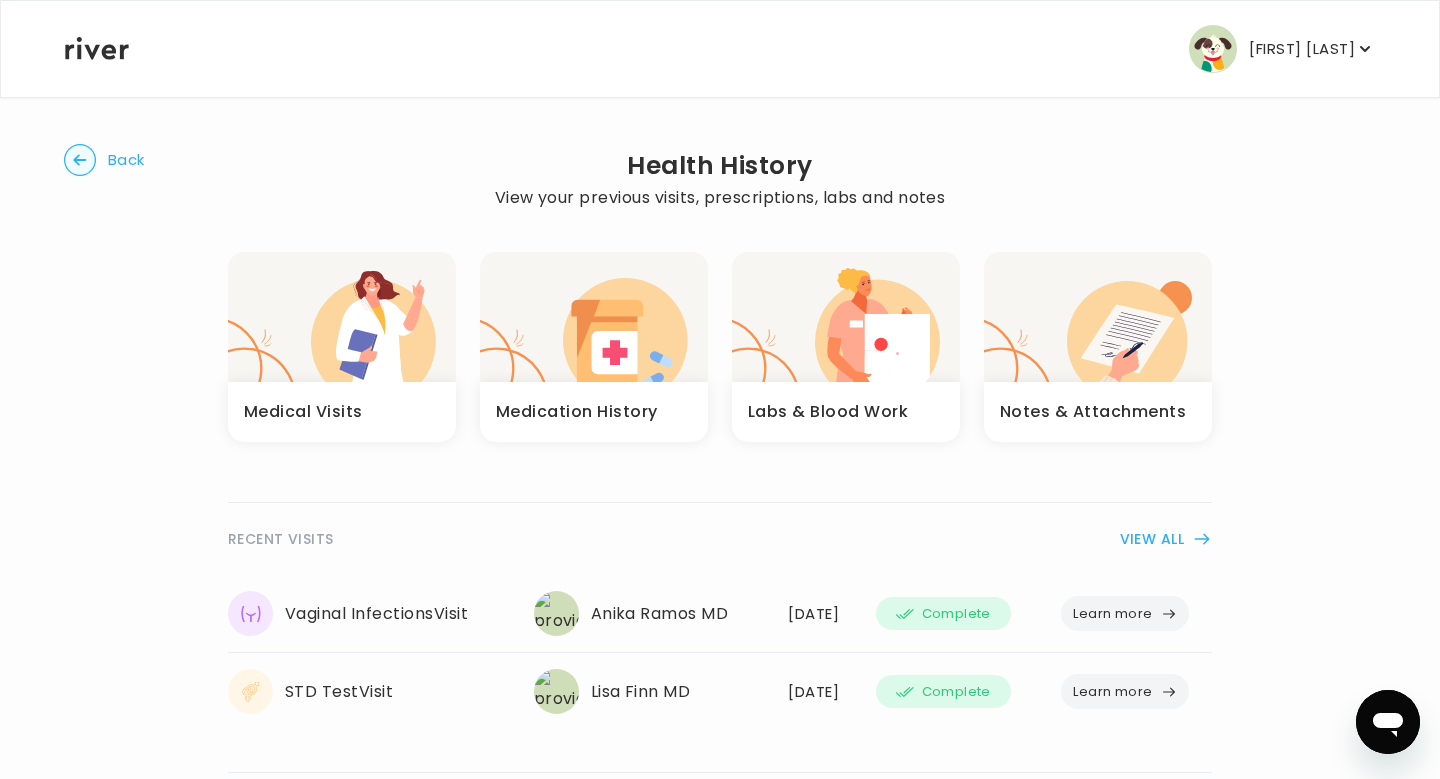 click on "Learn more" at bounding box center (1125, 613) 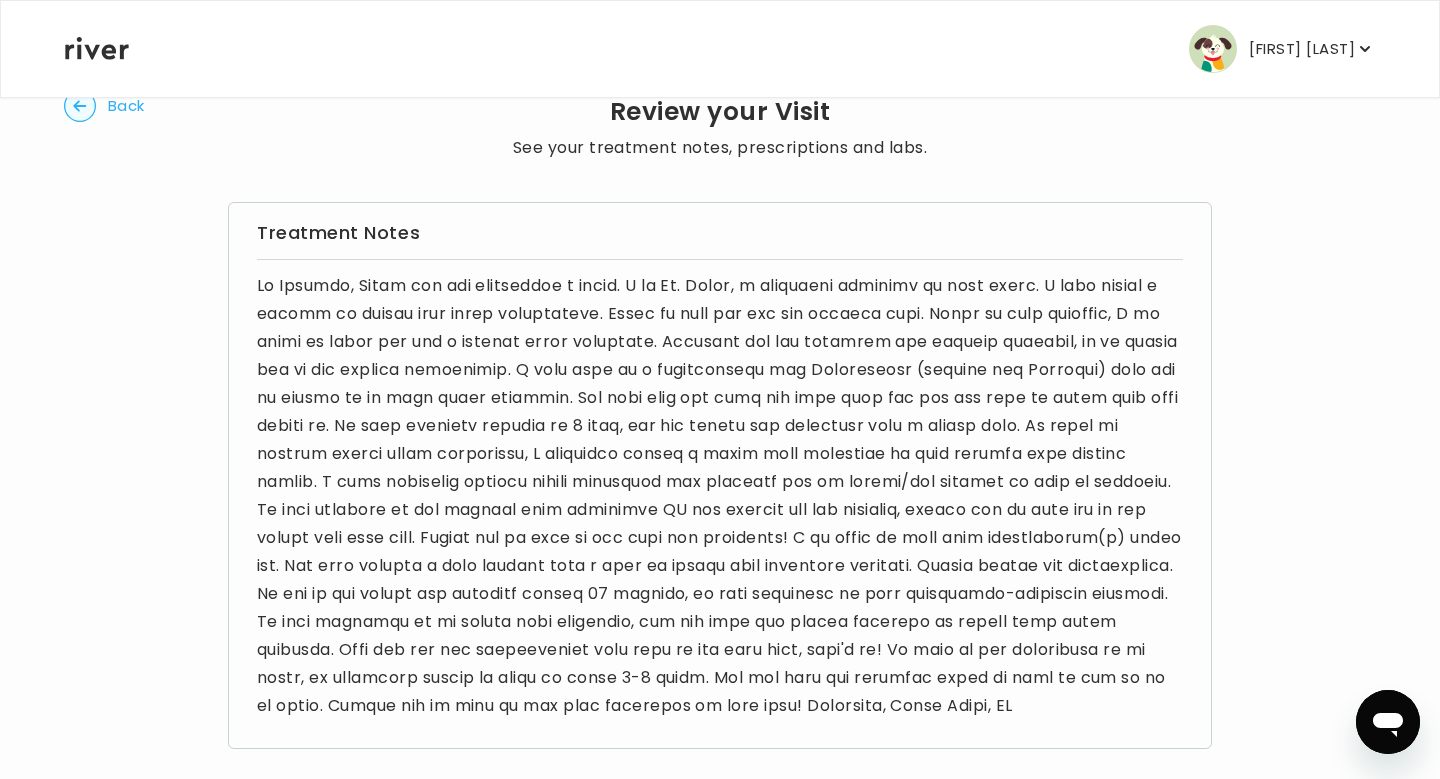 scroll, scrollTop: 0, scrollLeft: 0, axis: both 